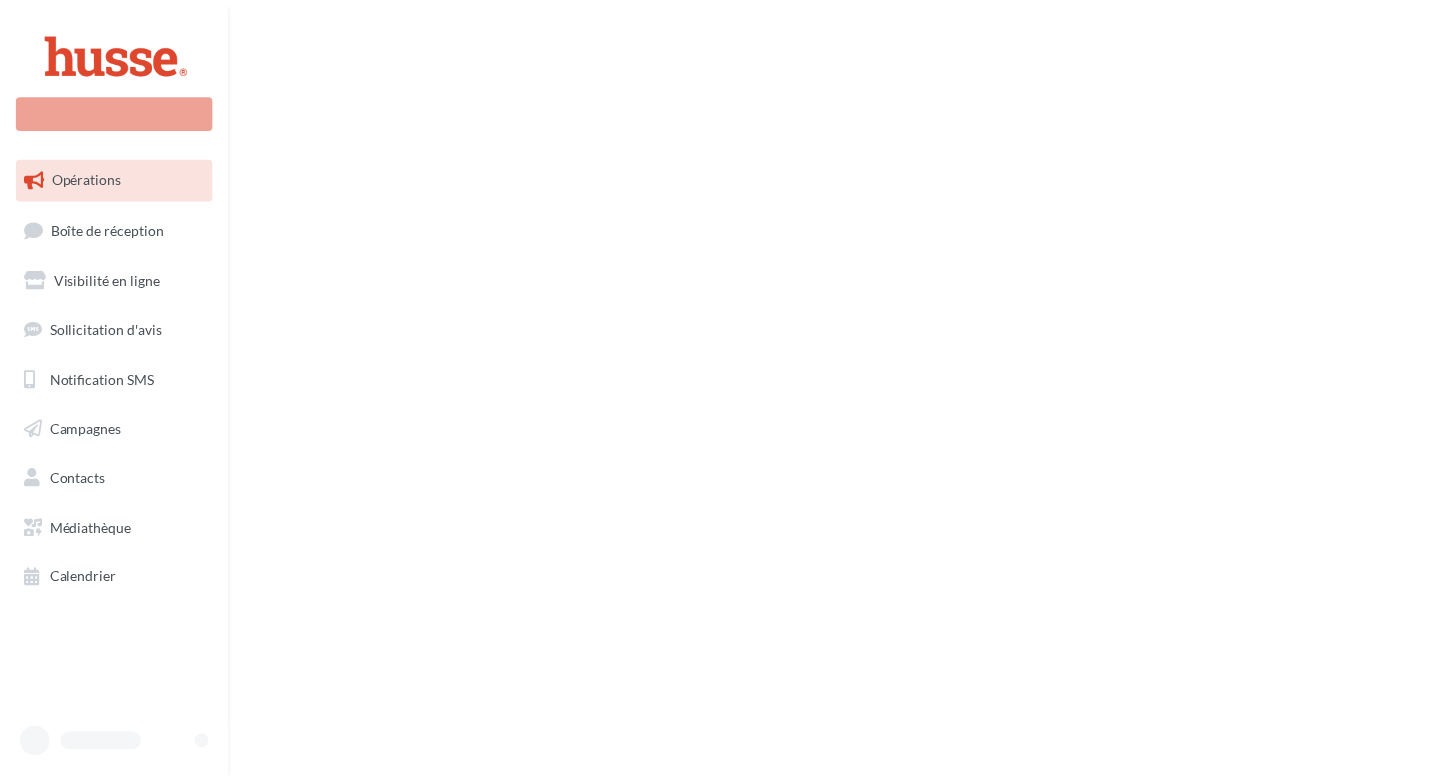scroll, scrollTop: 0, scrollLeft: 0, axis: both 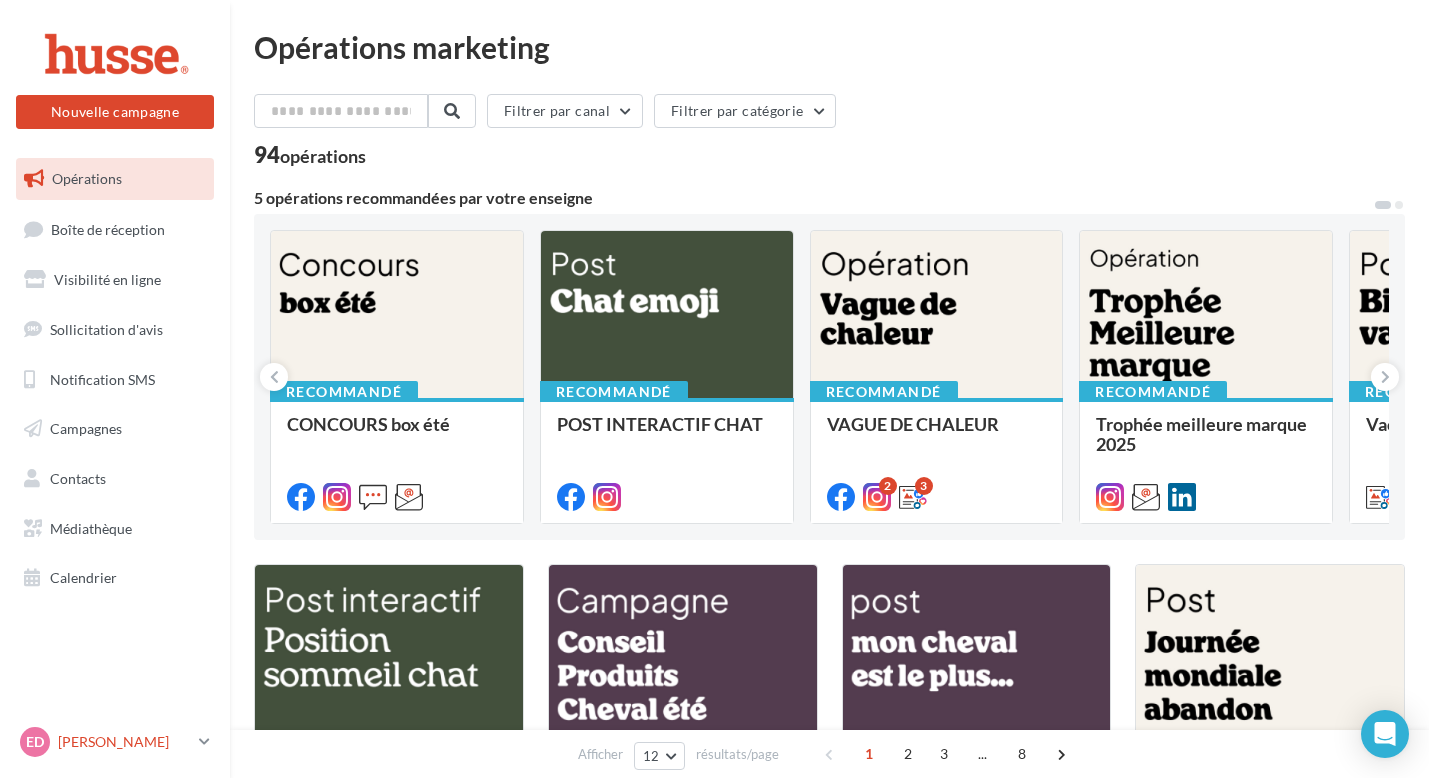 click on "[PERSON_NAME]" at bounding box center (124, 742) 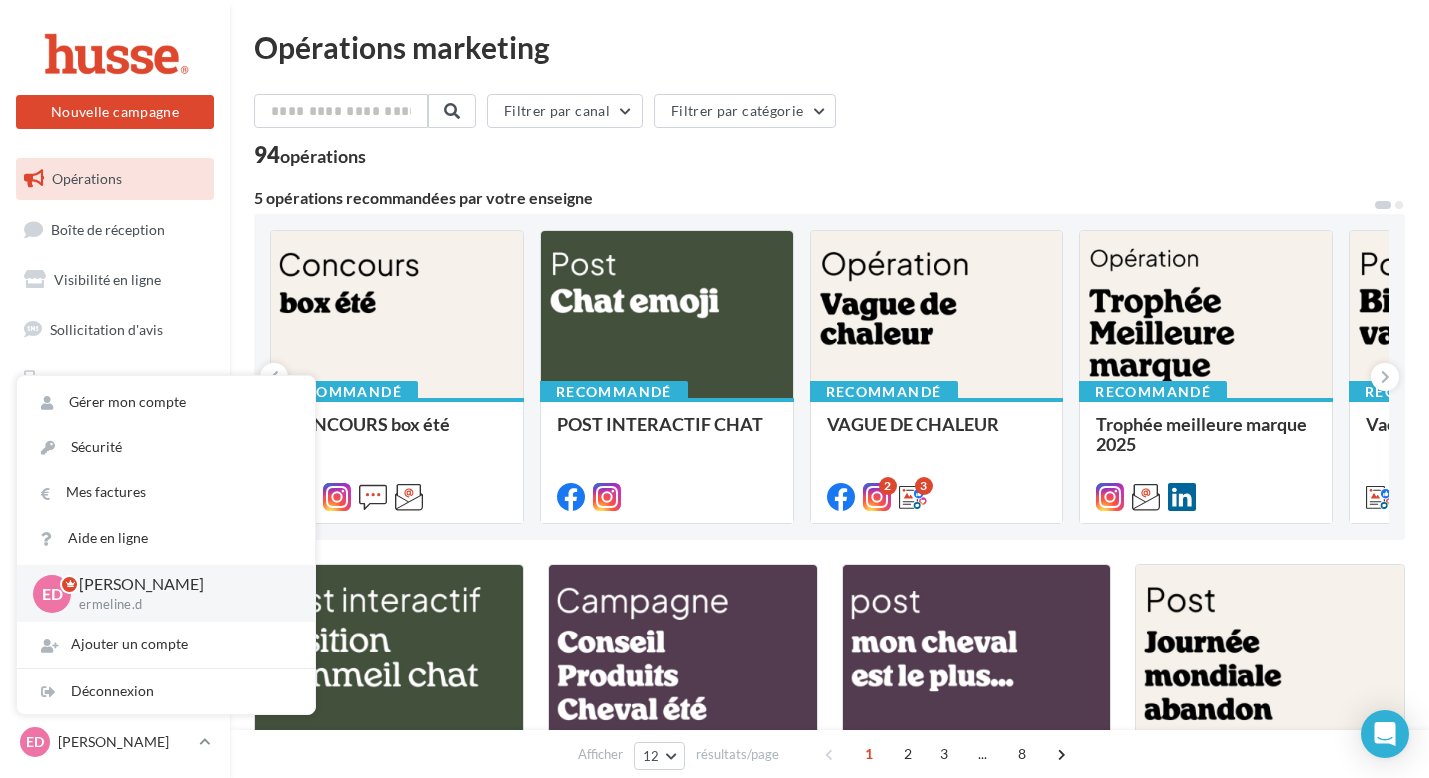click on "94
opérations" at bounding box center (829, 157) 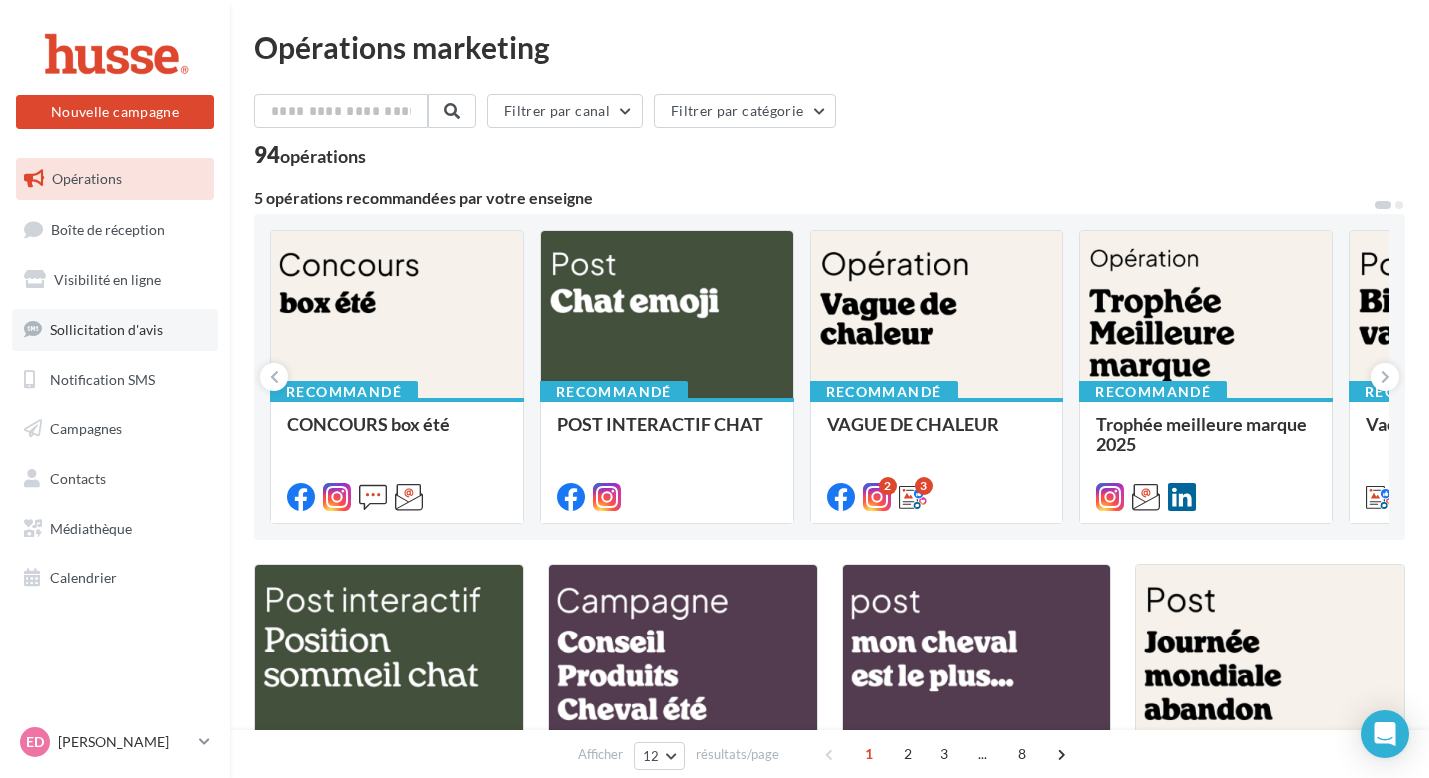 click on "Sollicitation d'avis" at bounding box center (106, 329) 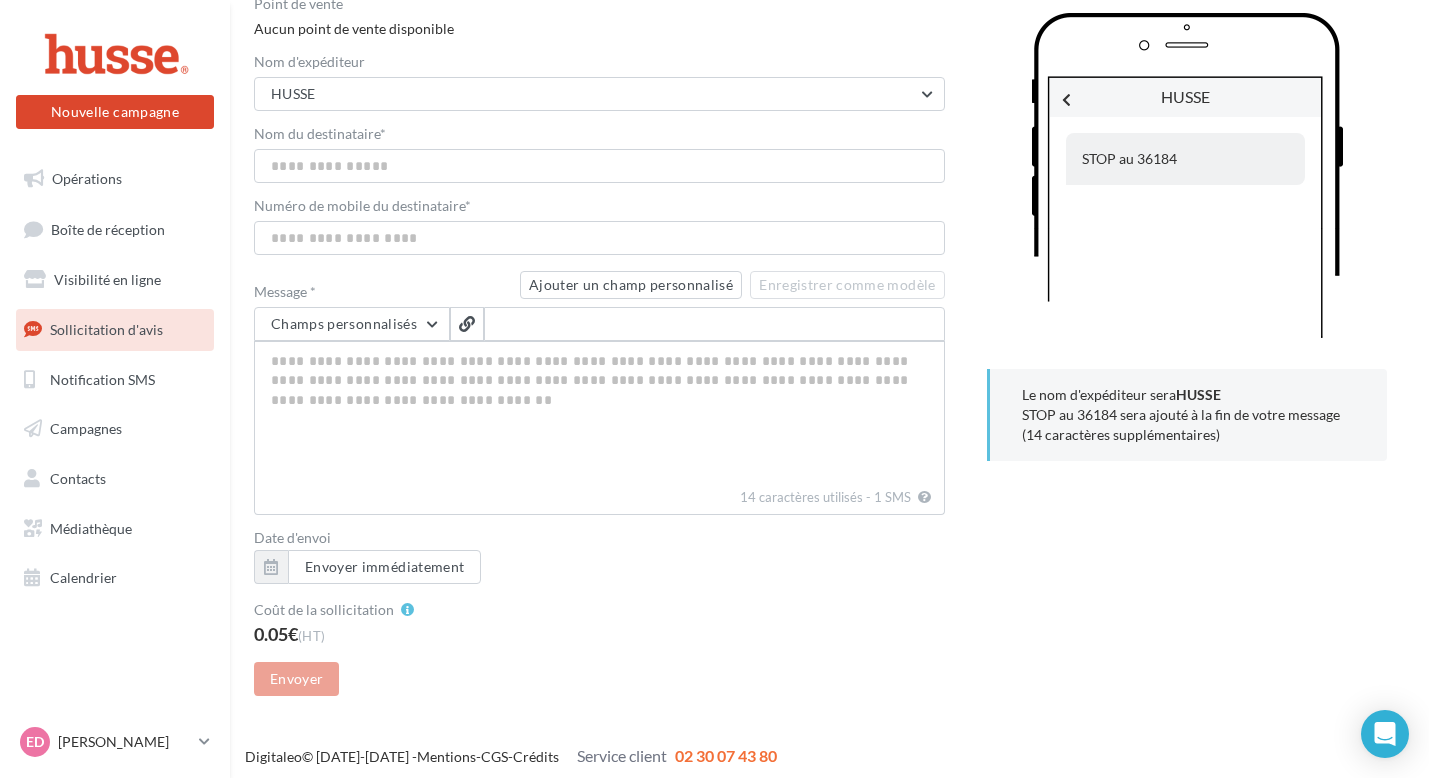 scroll, scrollTop: 145, scrollLeft: 0, axis: vertical 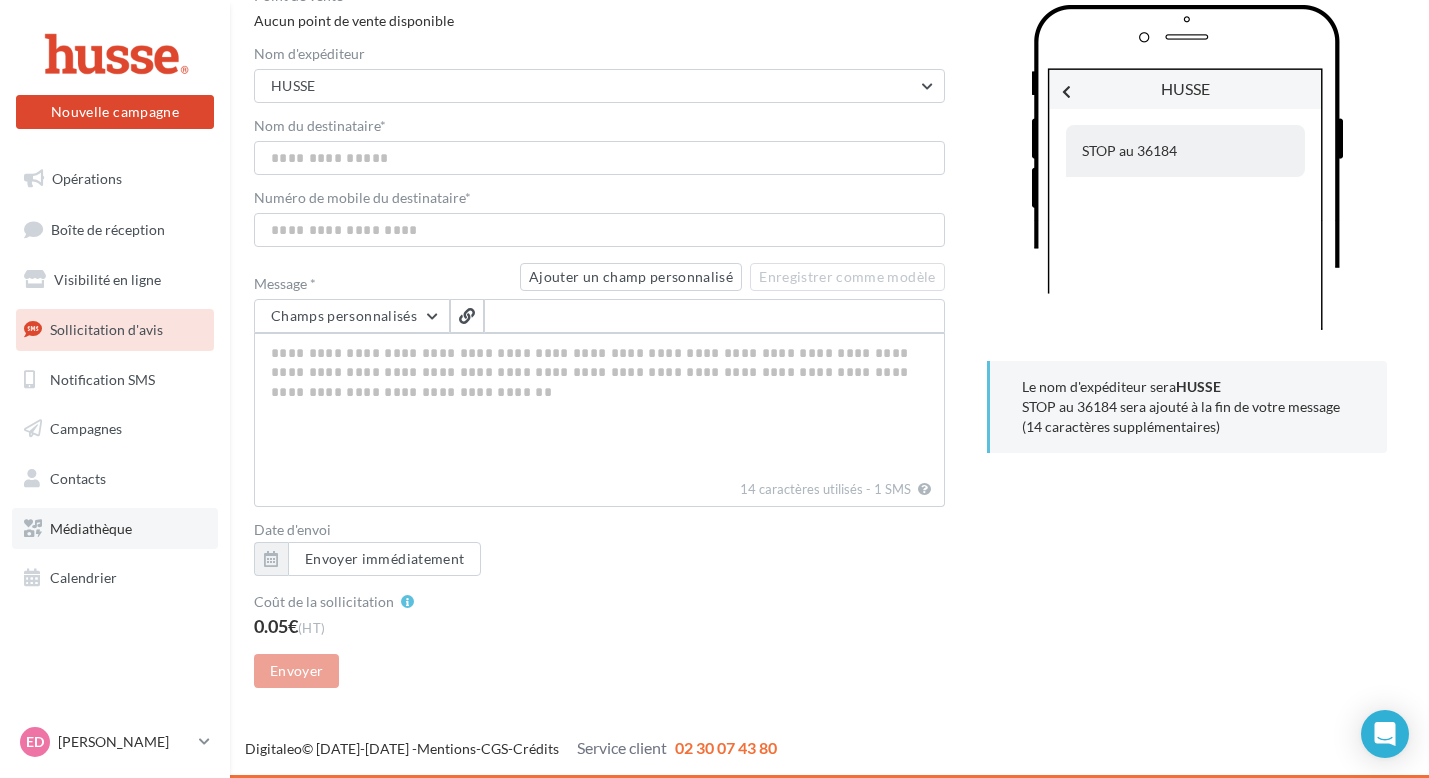 click on "Médiathèque" at bounding box center (91, 528) 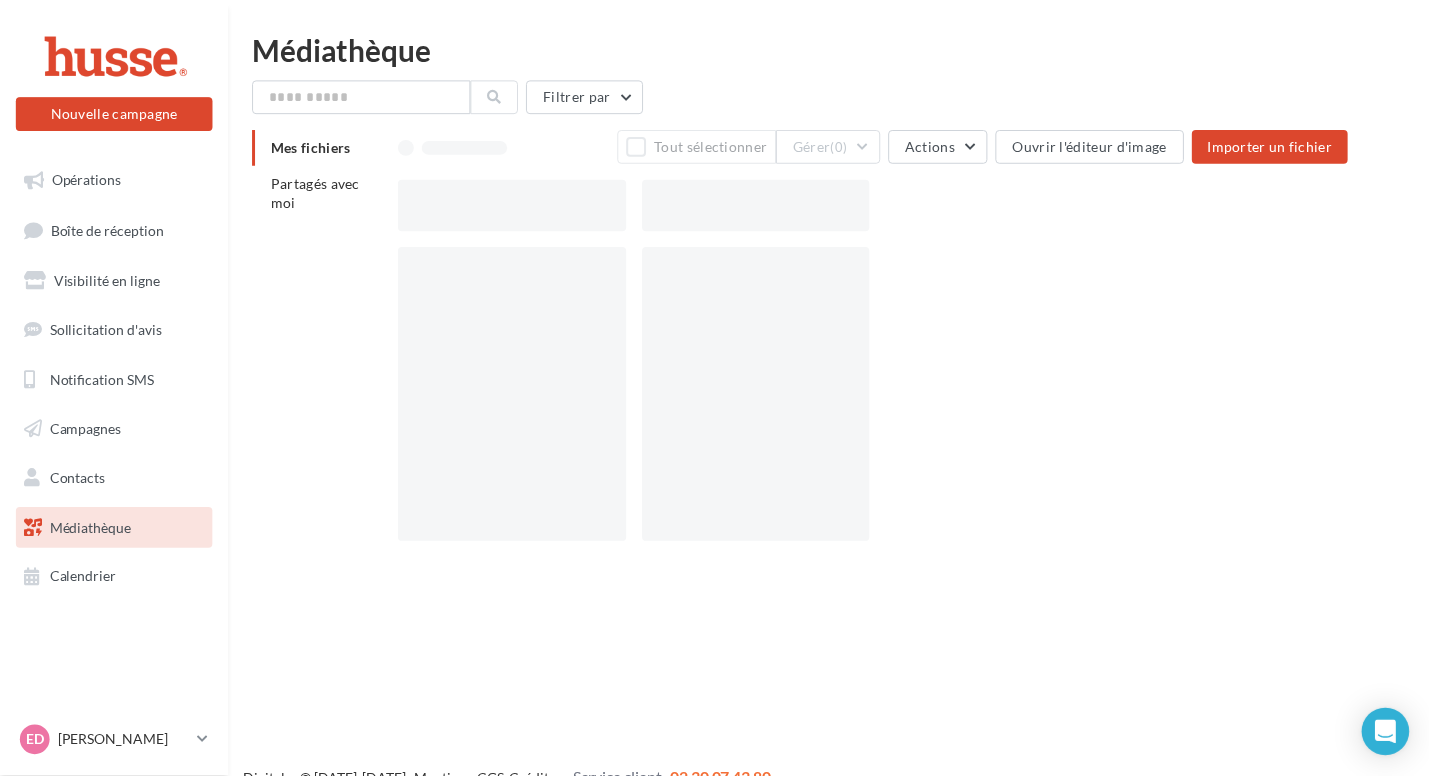 scroll, scrollTop: 0, scrollLeft: 0, axis: both 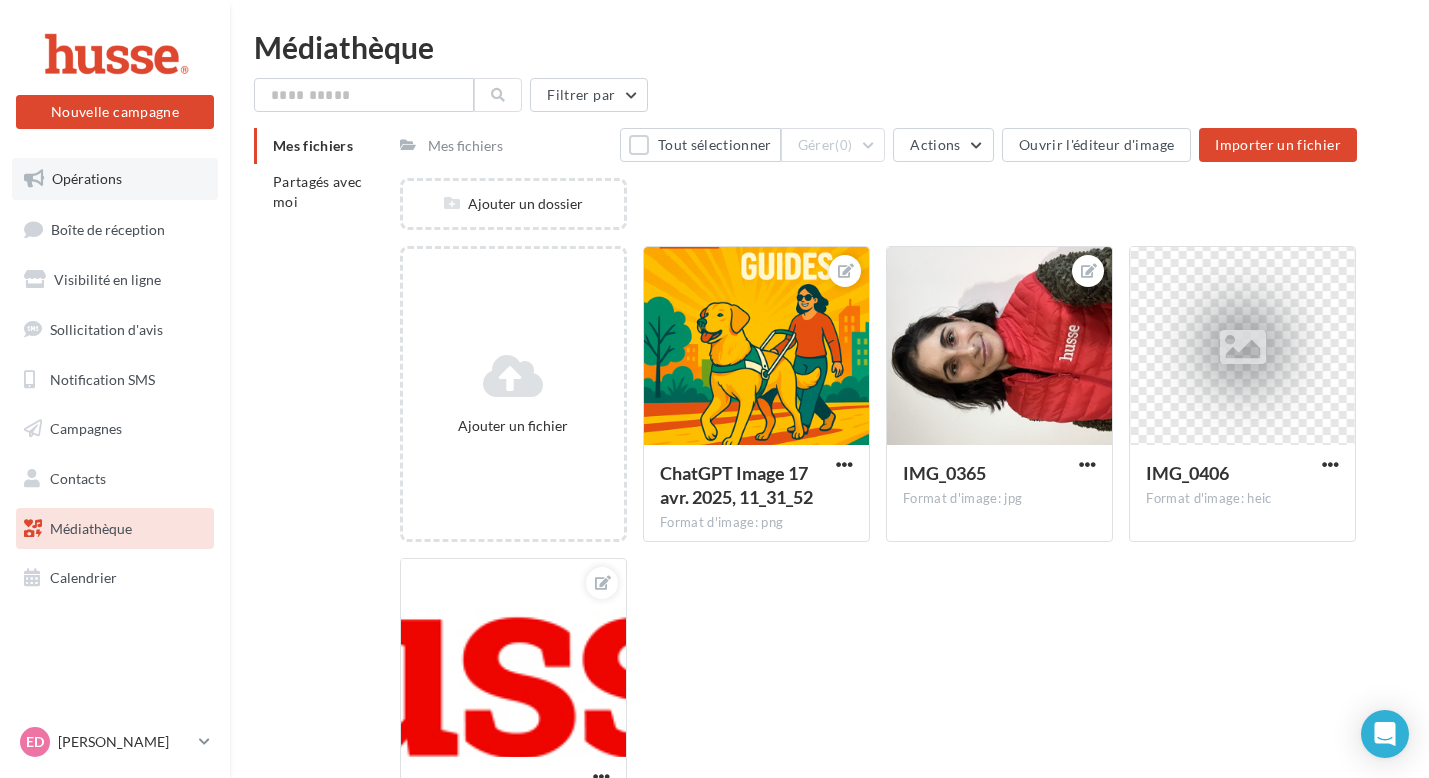 click on "Opérations" at bounding box center [115, 179] 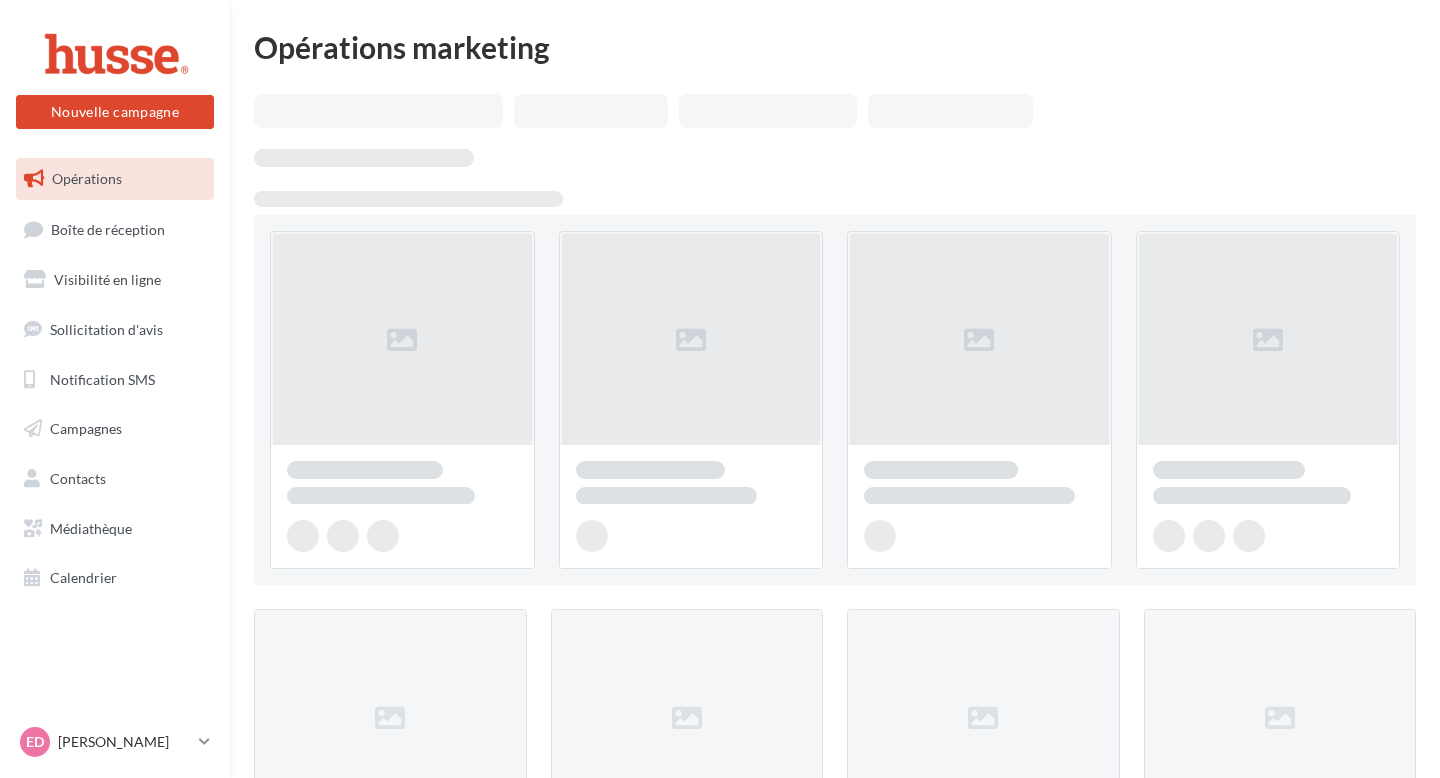 scroll, scrollTop: 0, scrollLeft: 0, axis: both 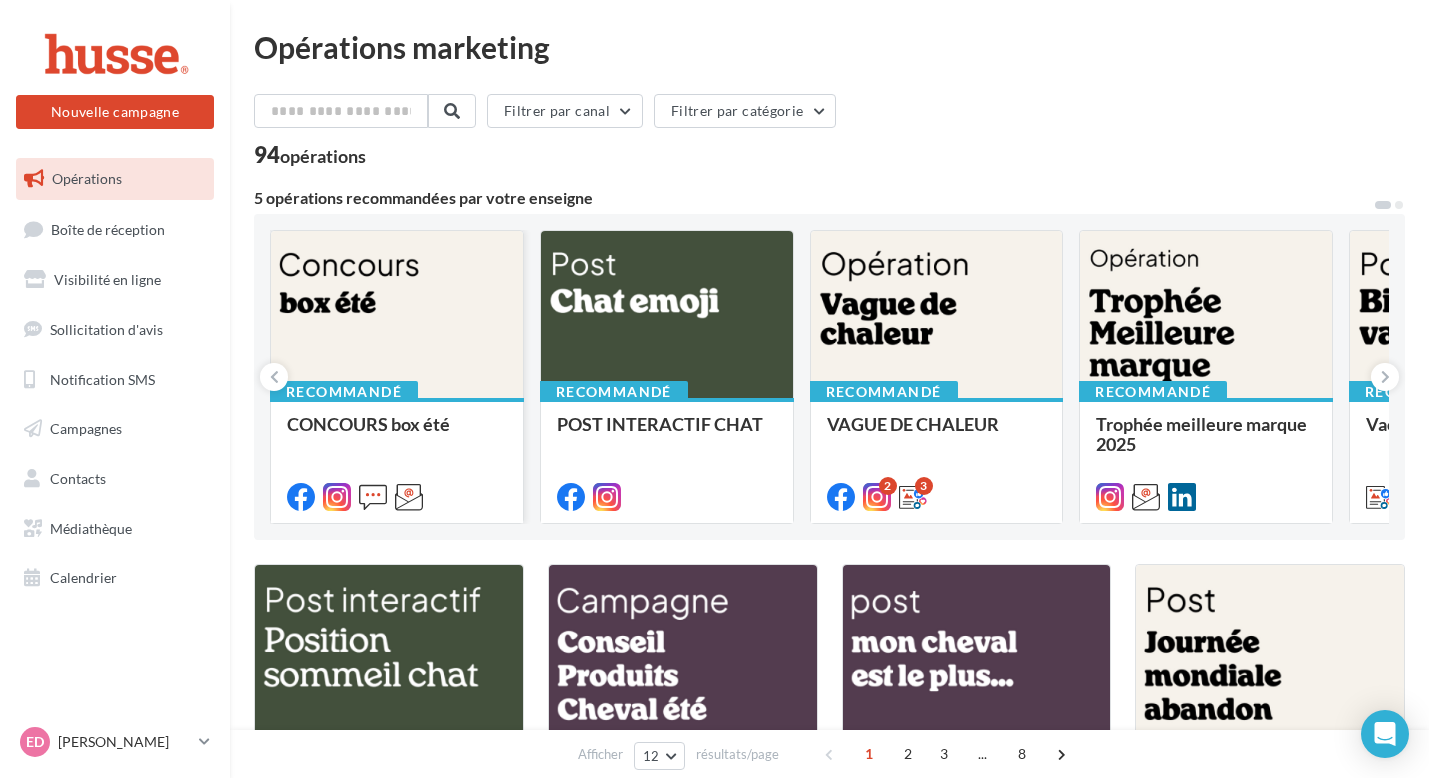 click on "CONCOURS box été" at bounding box center (368, 424) 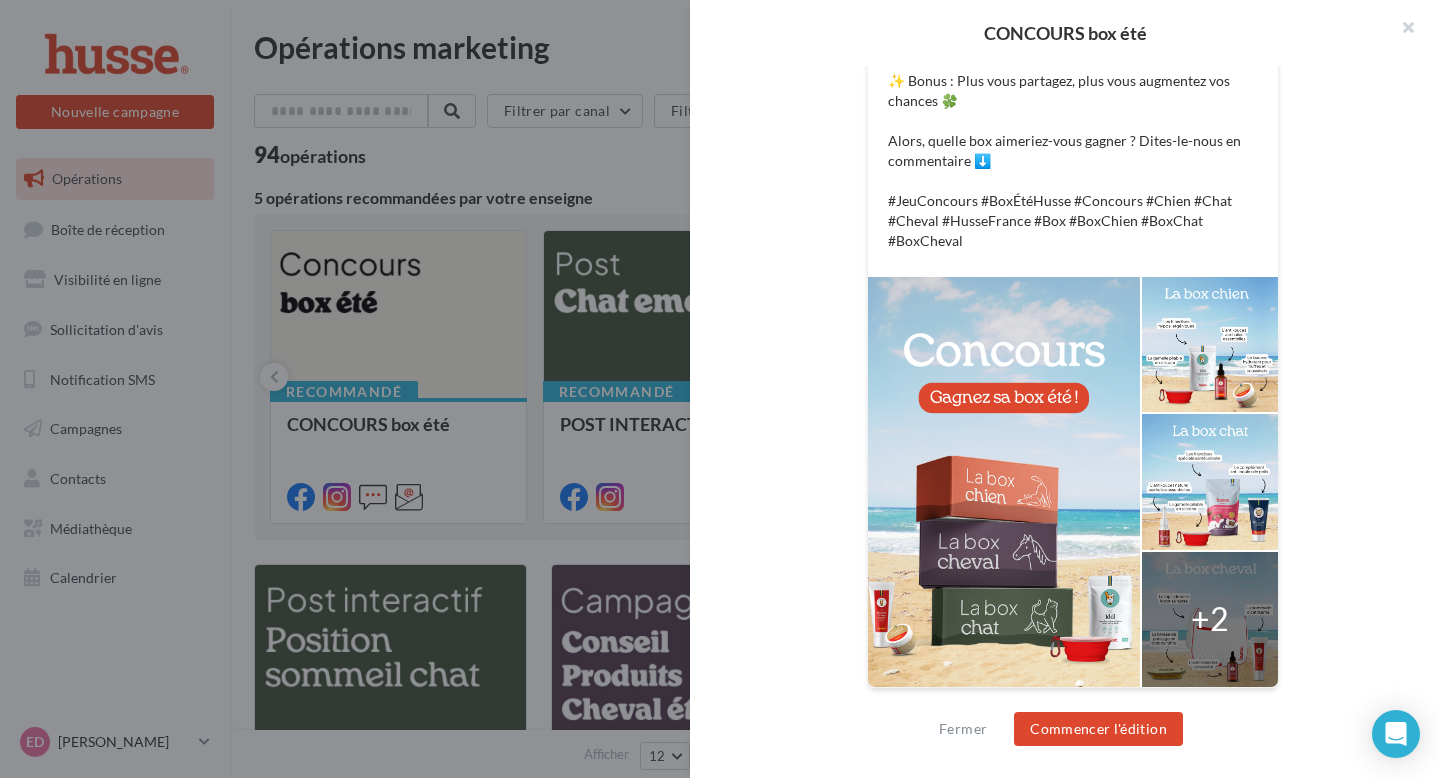 scroll, scrollTop: 1023, scrollLeft: 0, axis: vertical 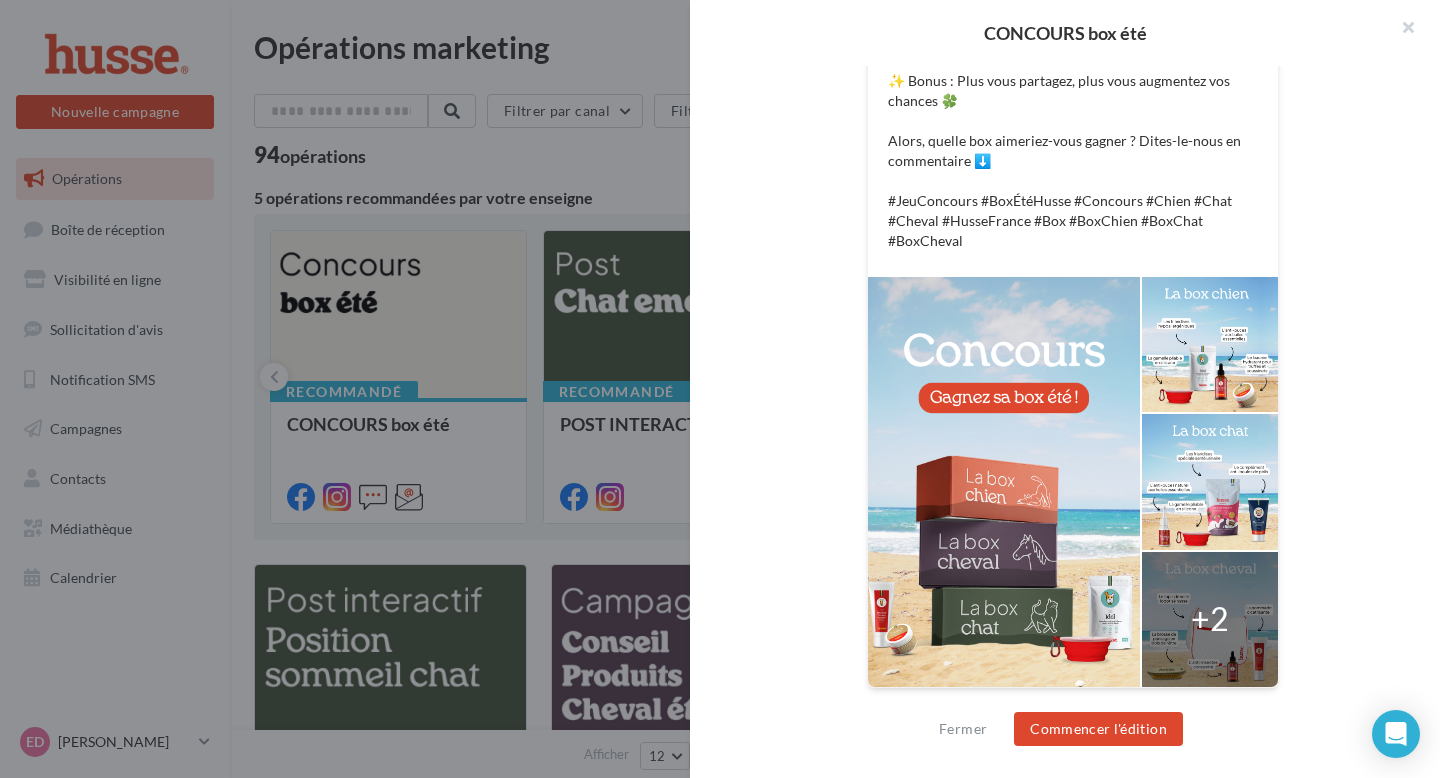 click at bounding box center [1004, 482] 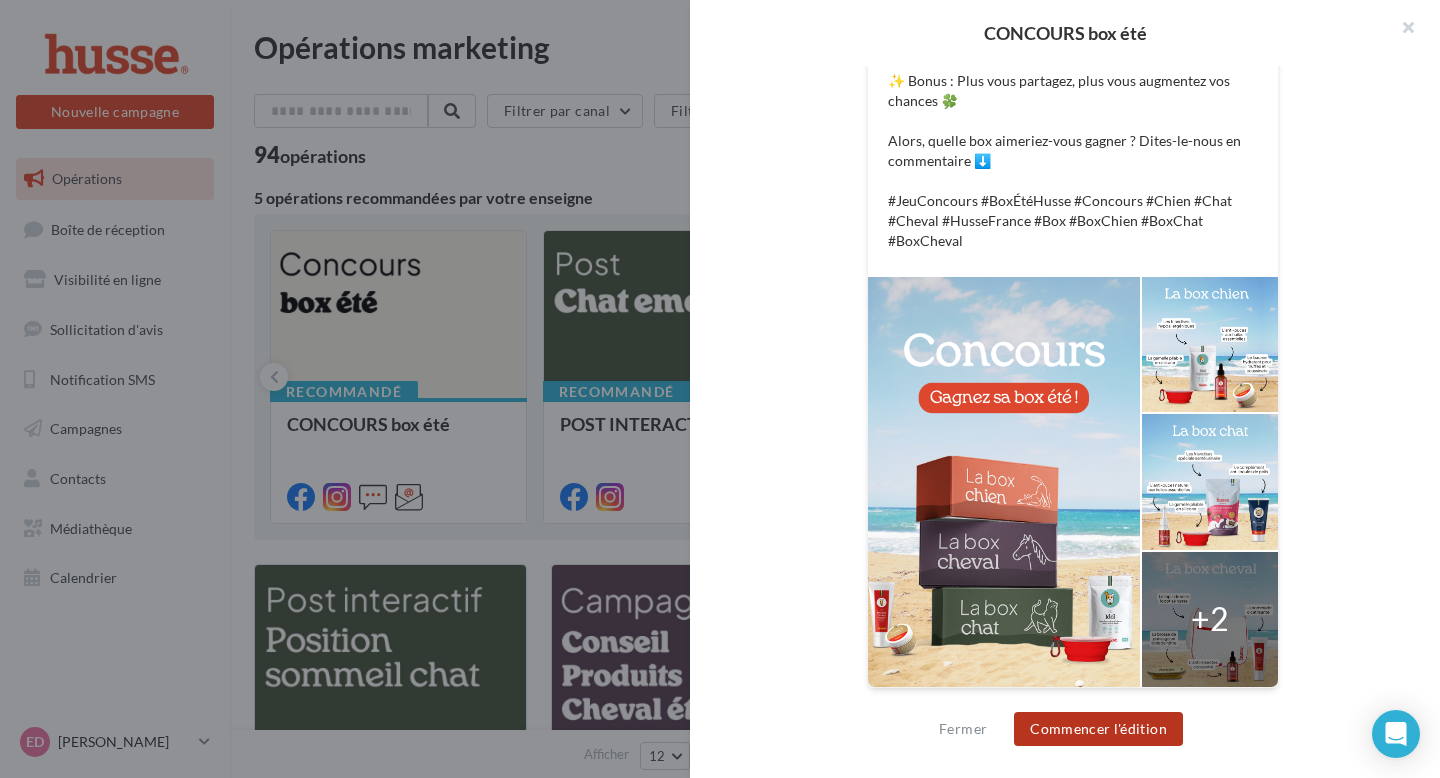 click on "Commencer l'édition" at bounding box center (1098, 729) 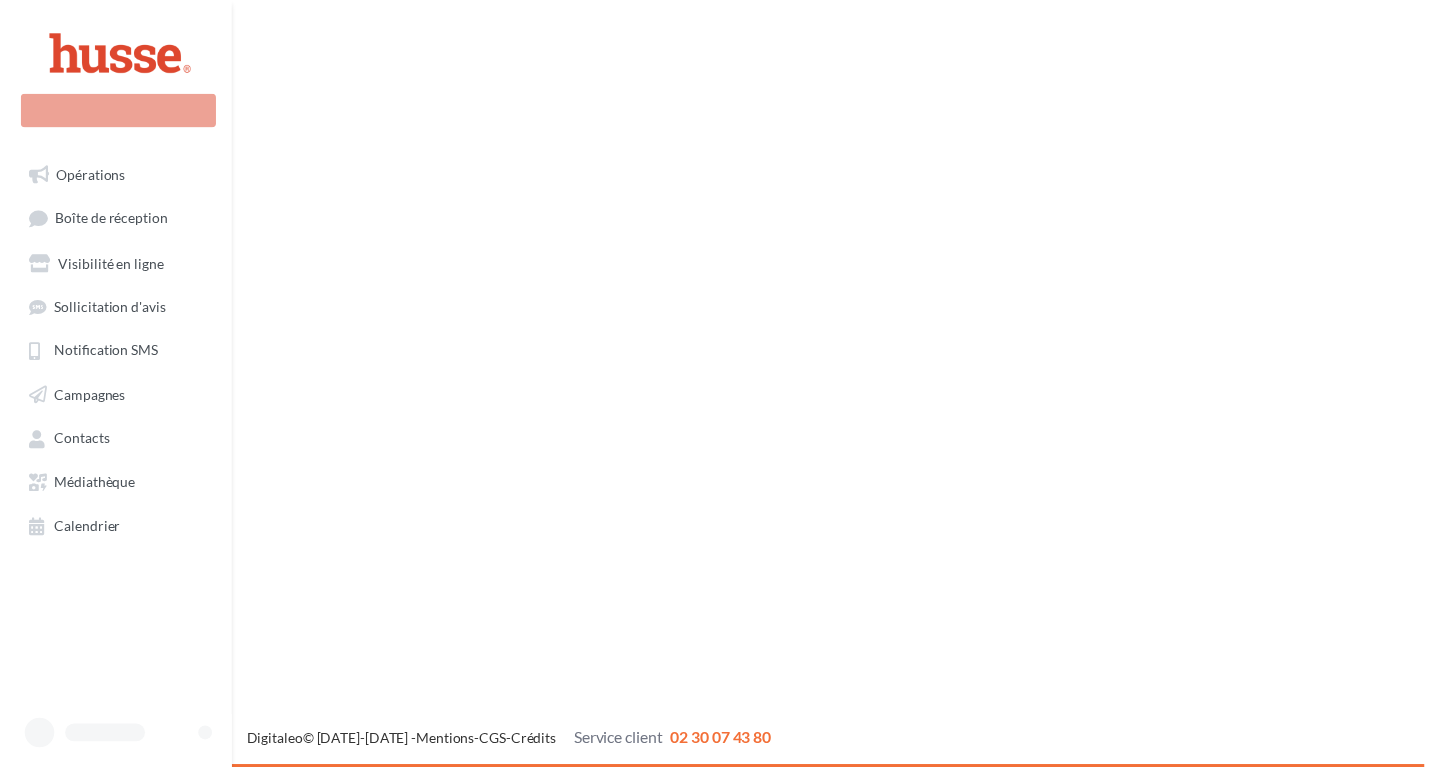 scroll, scrollTop: 0, scrollLeft: 0, axis: both 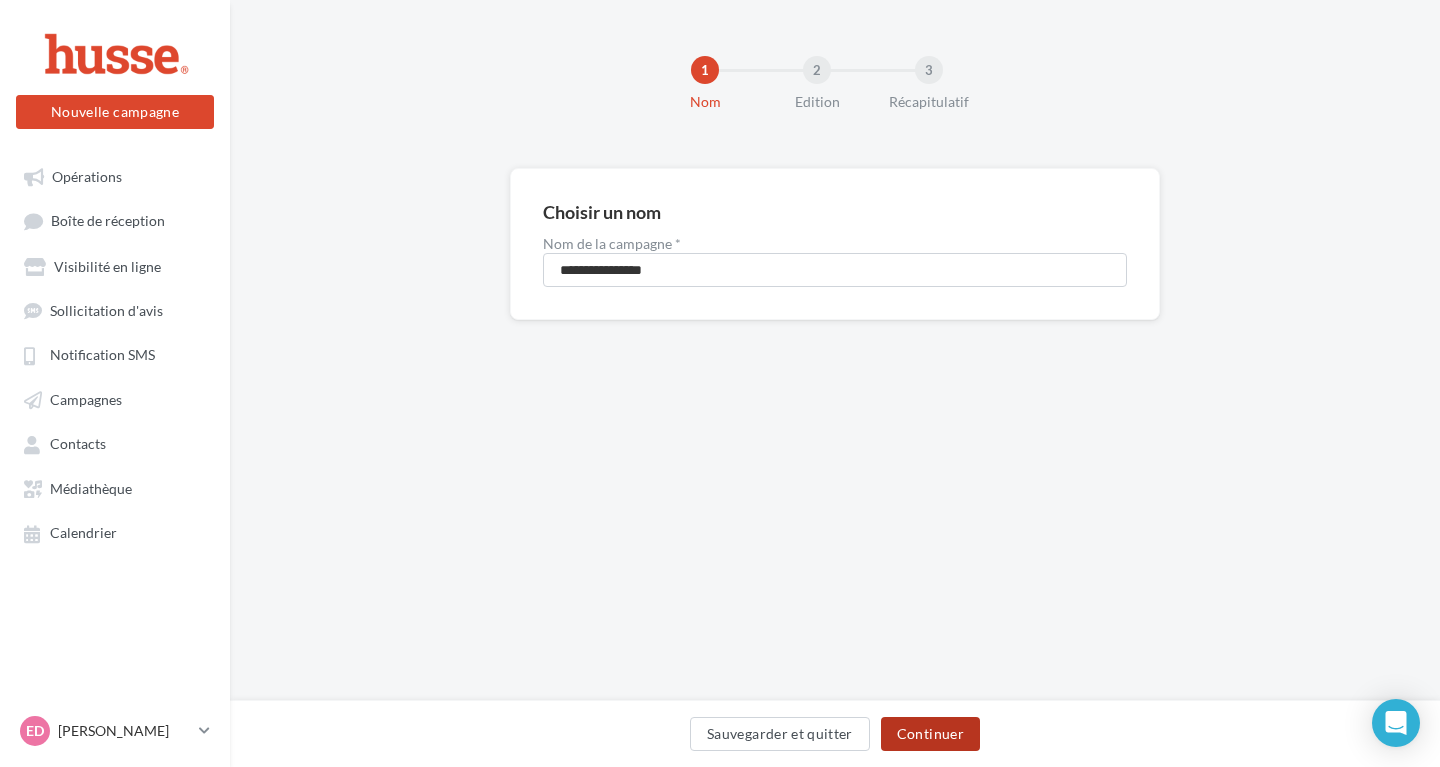 click on "Continuer" at bounding box center (930, 734) 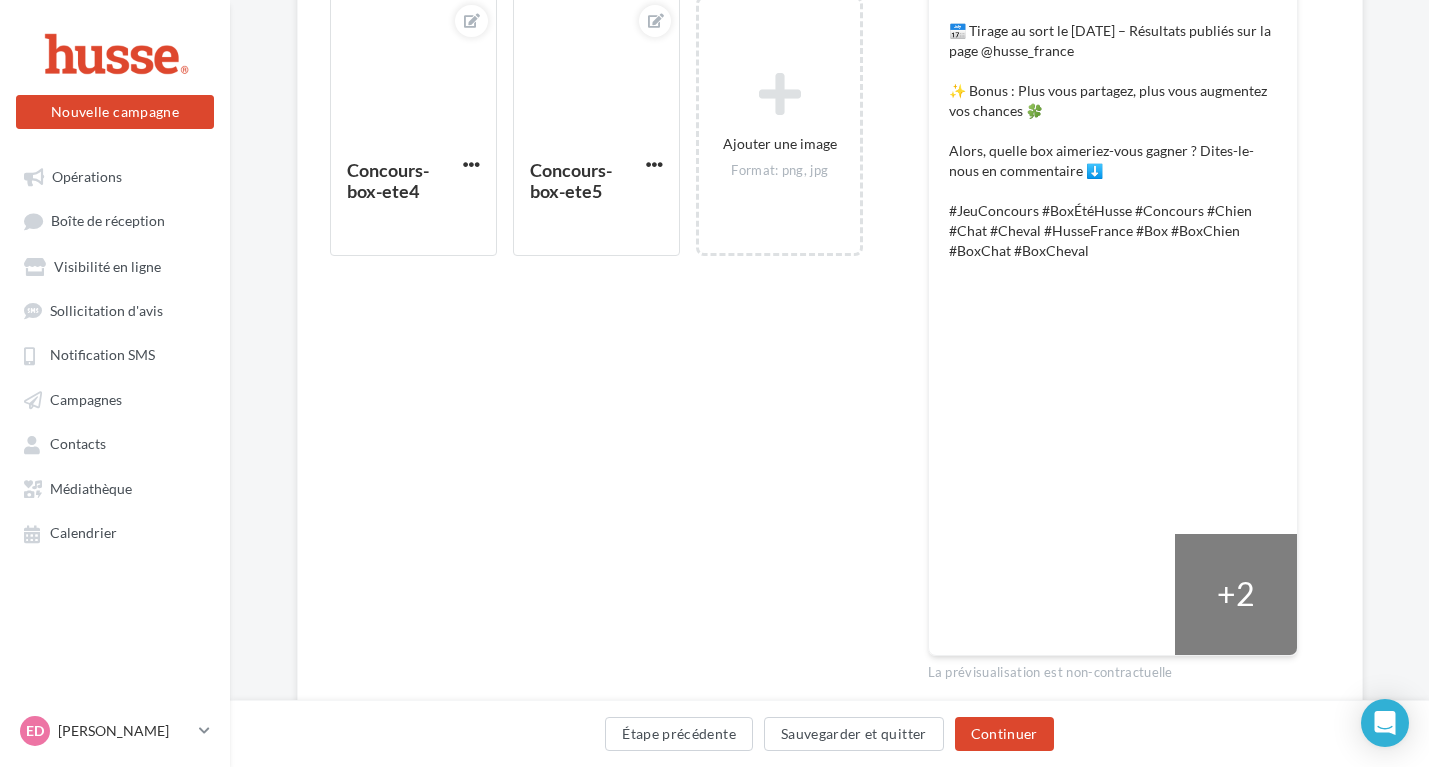 scroll, scrollTop: 851, scrollLeft: 0, axis: vertical 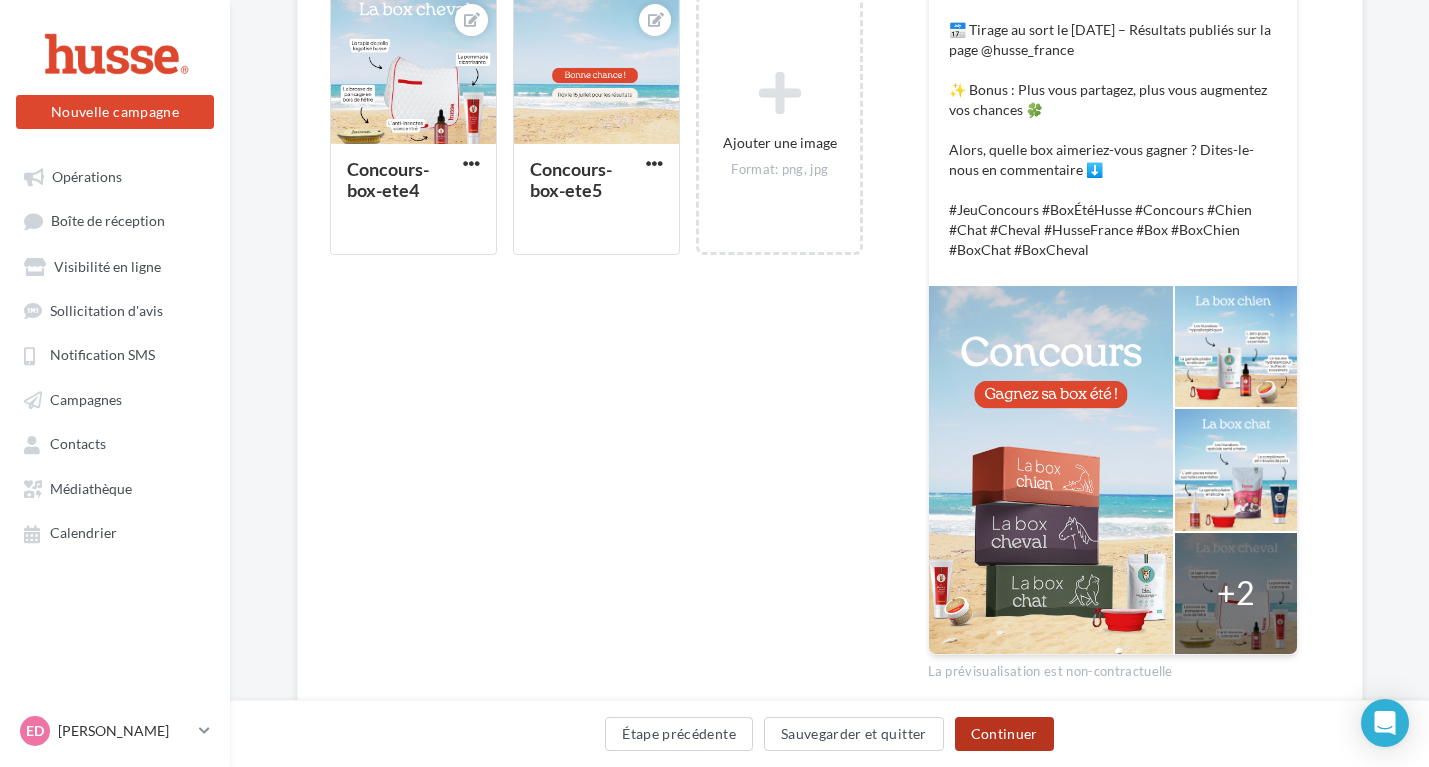 click on "Continuer" at bounding box center (1004, 734) 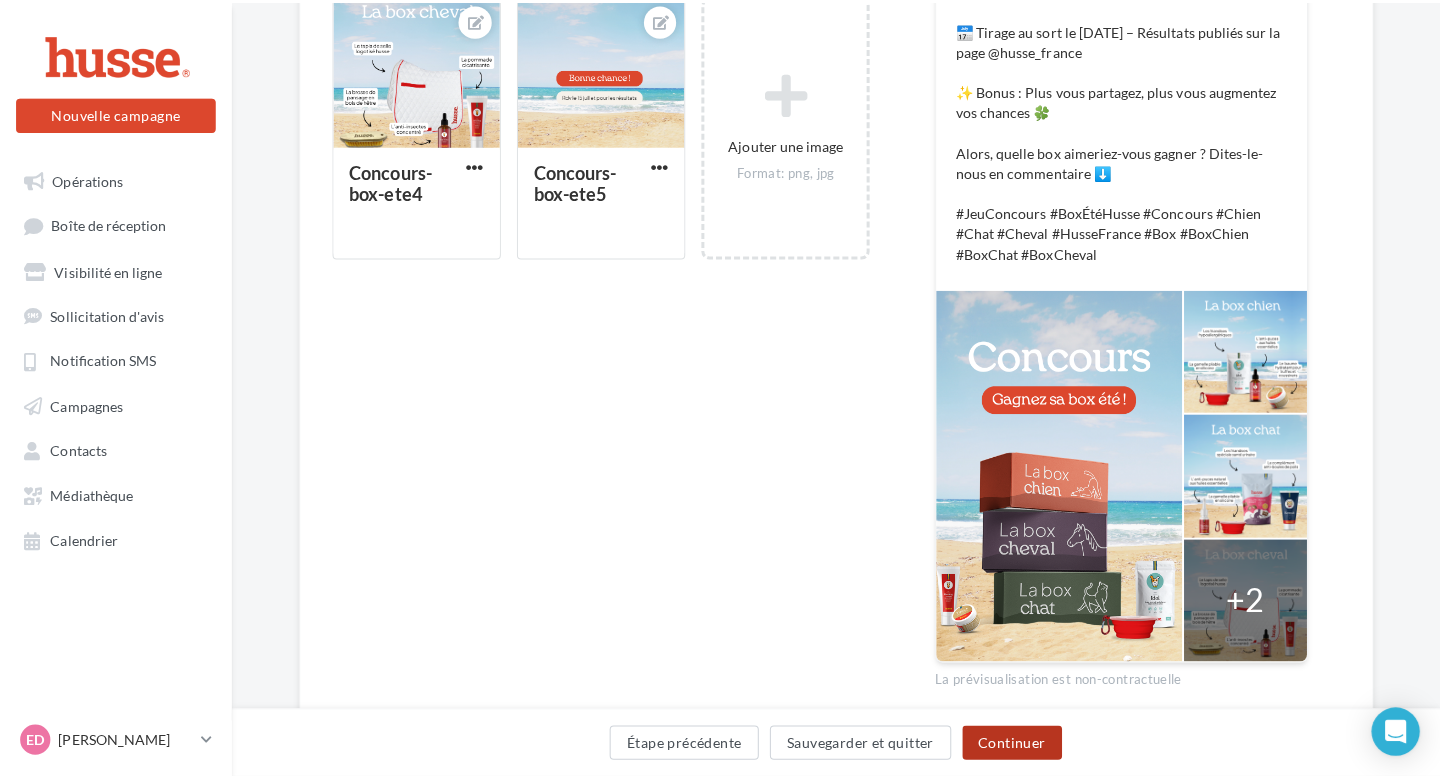 scroll, scrollTop: 47, scrollLeft: 0, axis: vertical 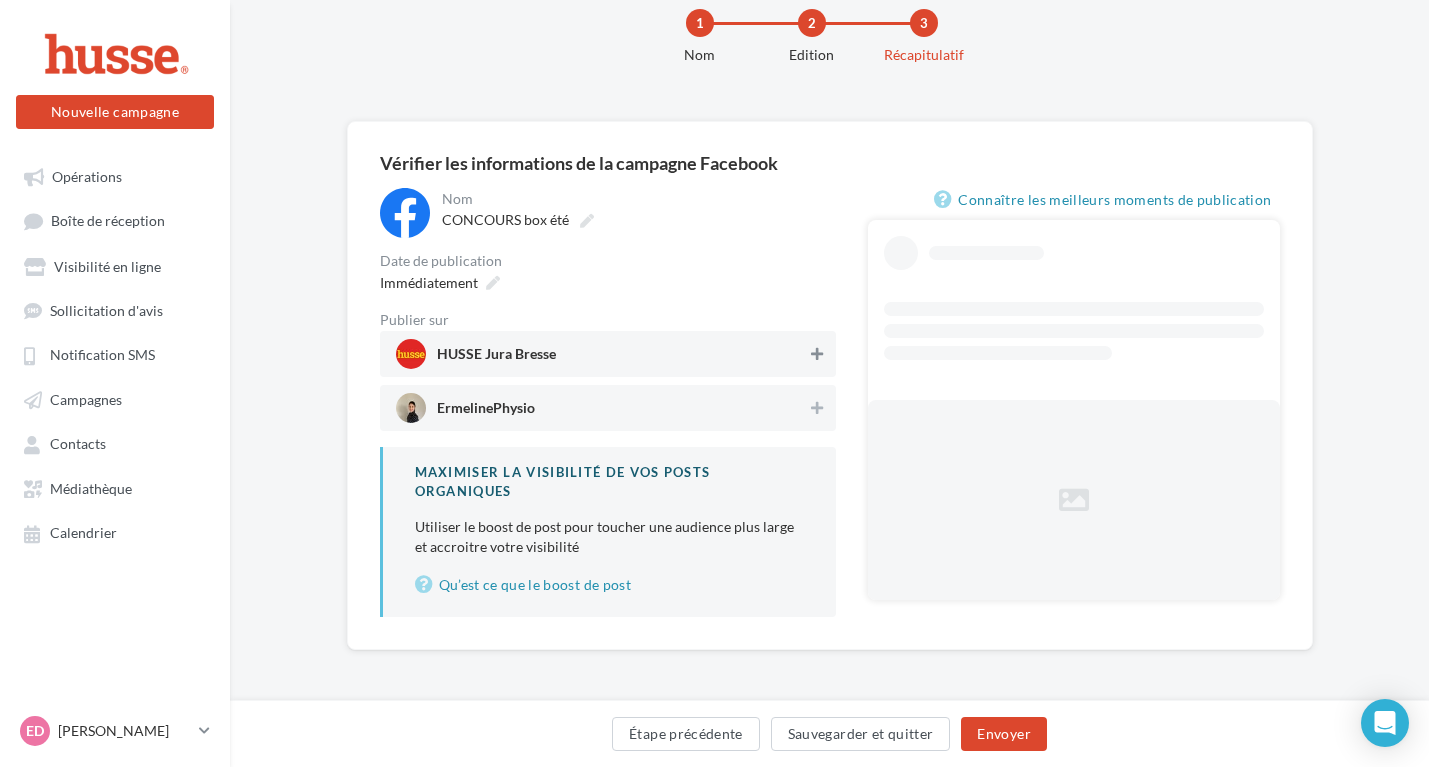 click at bounding box center [817, 354] 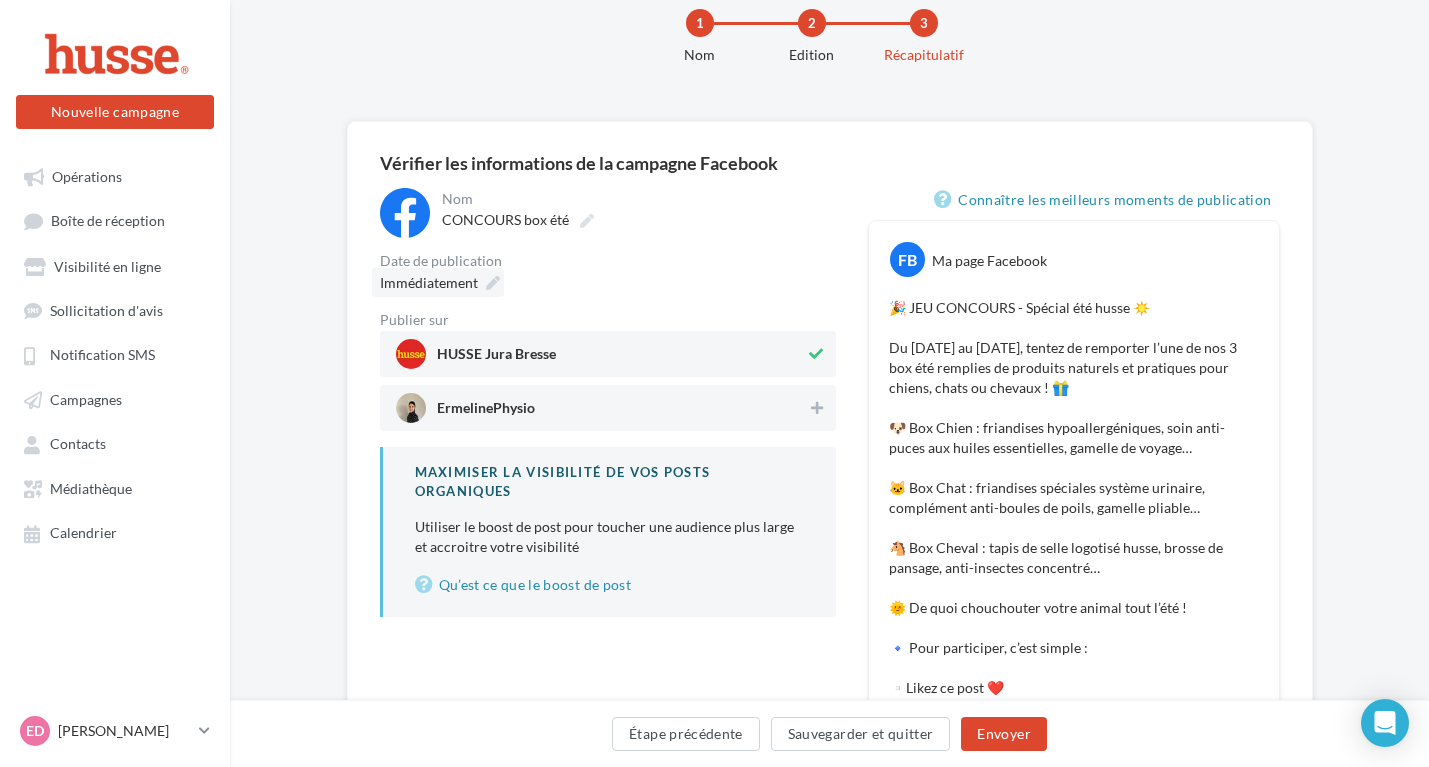 click on "Immédiatement" at bounding box center [429, 282] 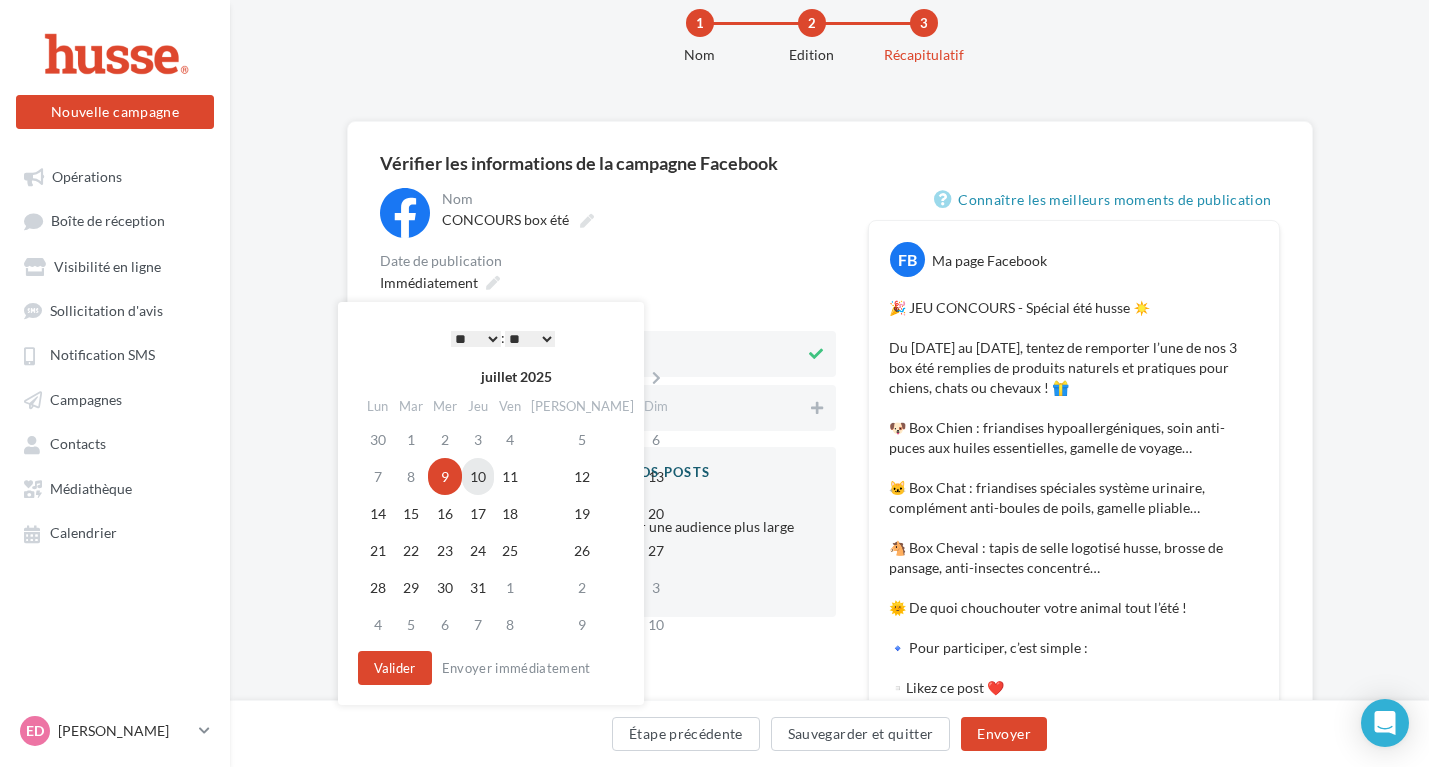 click on "10" at bounding box center (478, 476) 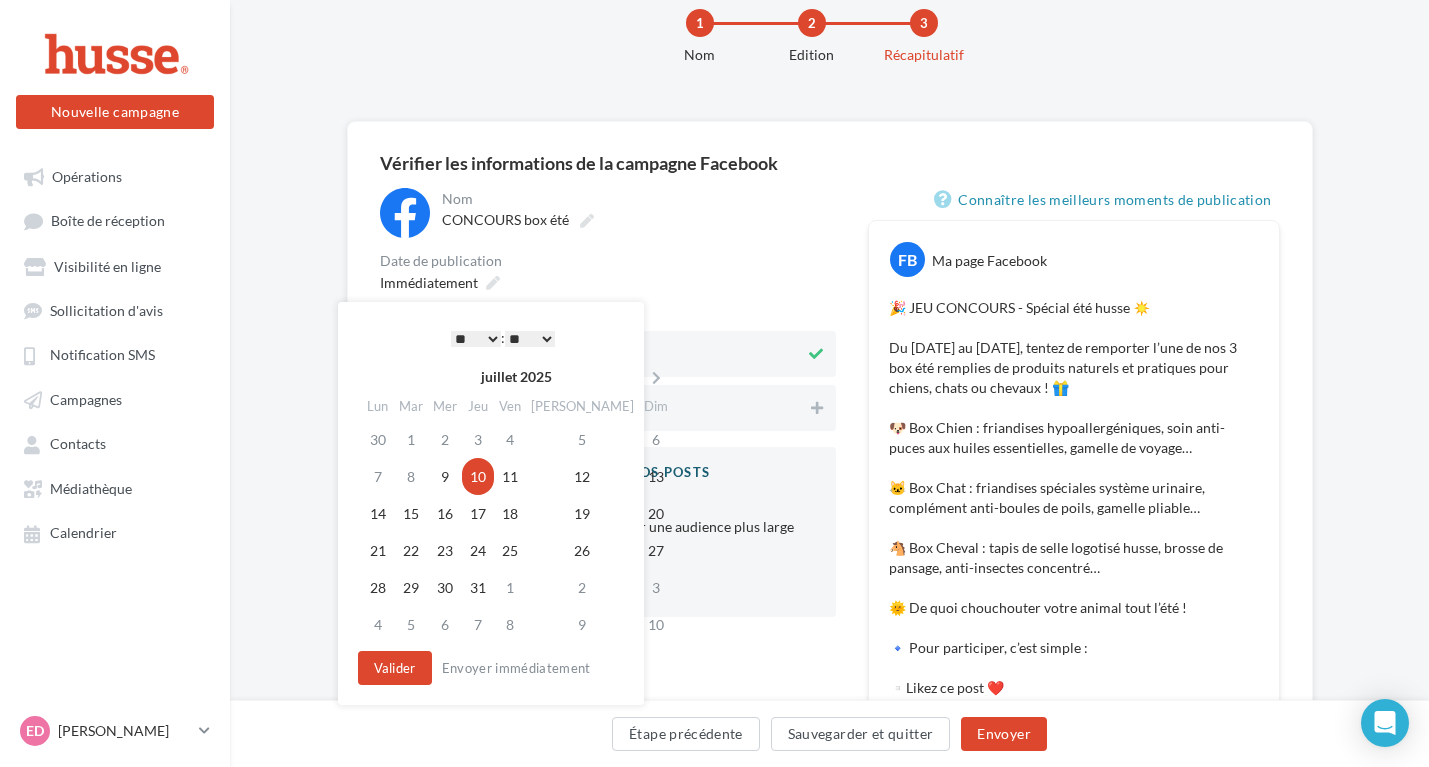 click on "* * * * * * * * * * ** ** ** ** ** ** ** ** ** ** ** ** ** **" at bounding box center [476, 339] 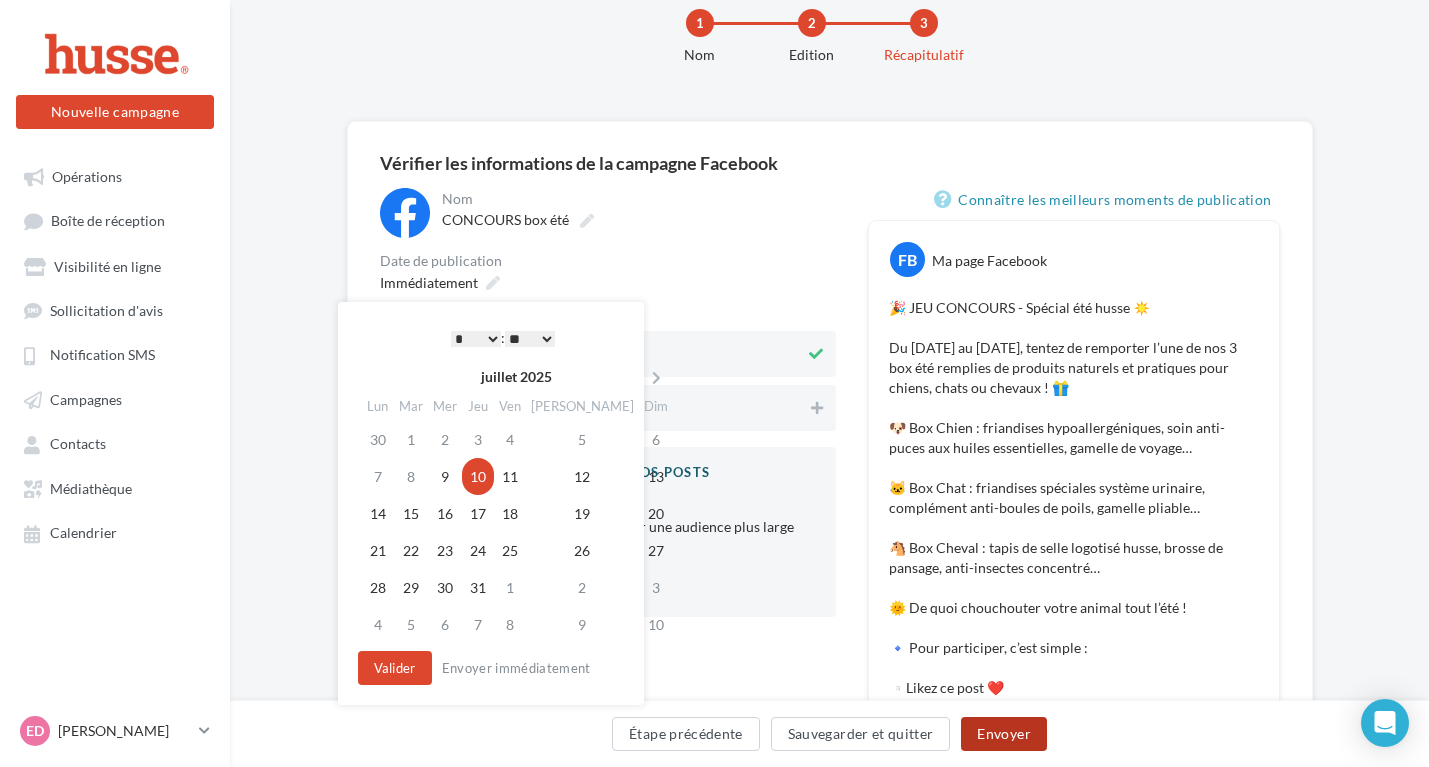click on "Envoyer" at bounding box center (1003, 734) 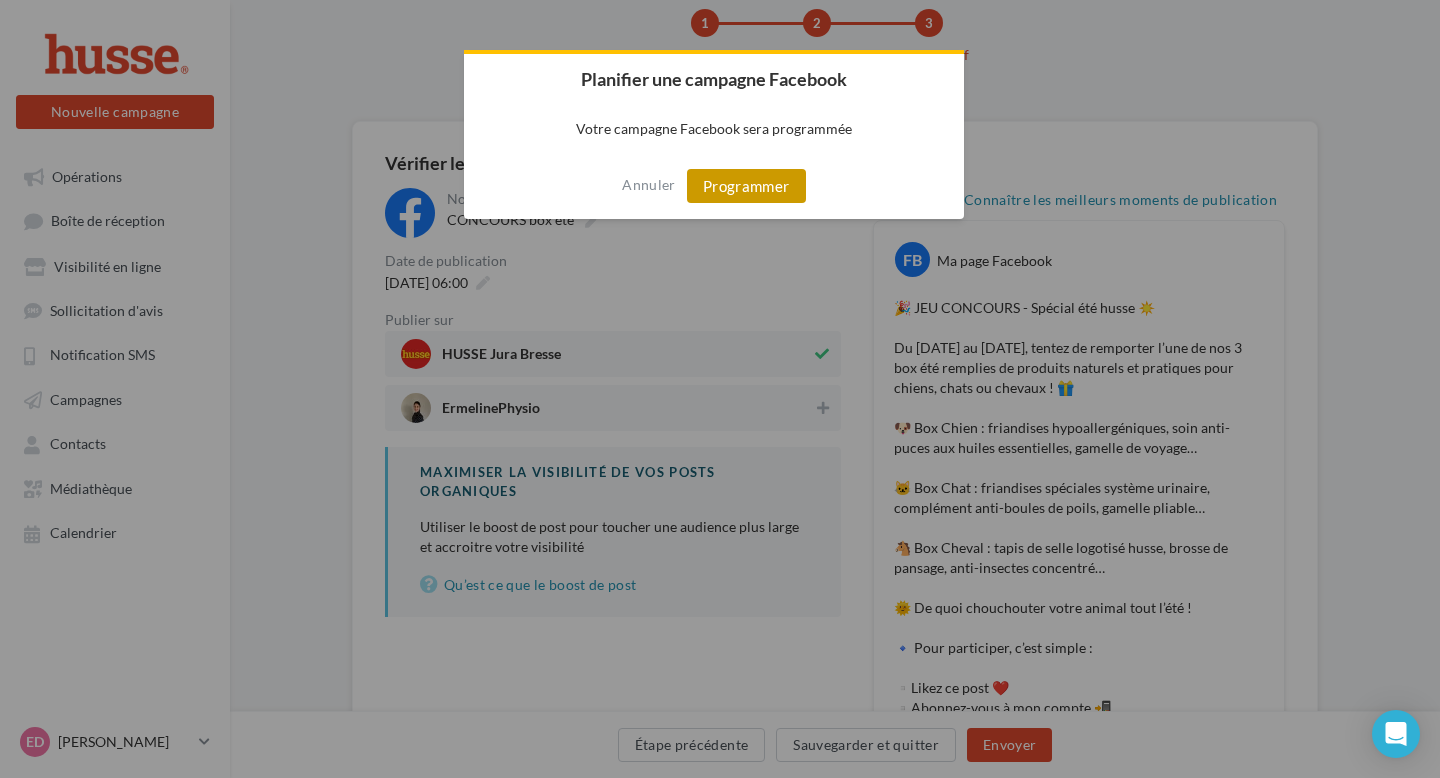 click on "Programmer" at bounding box center (746, 186) 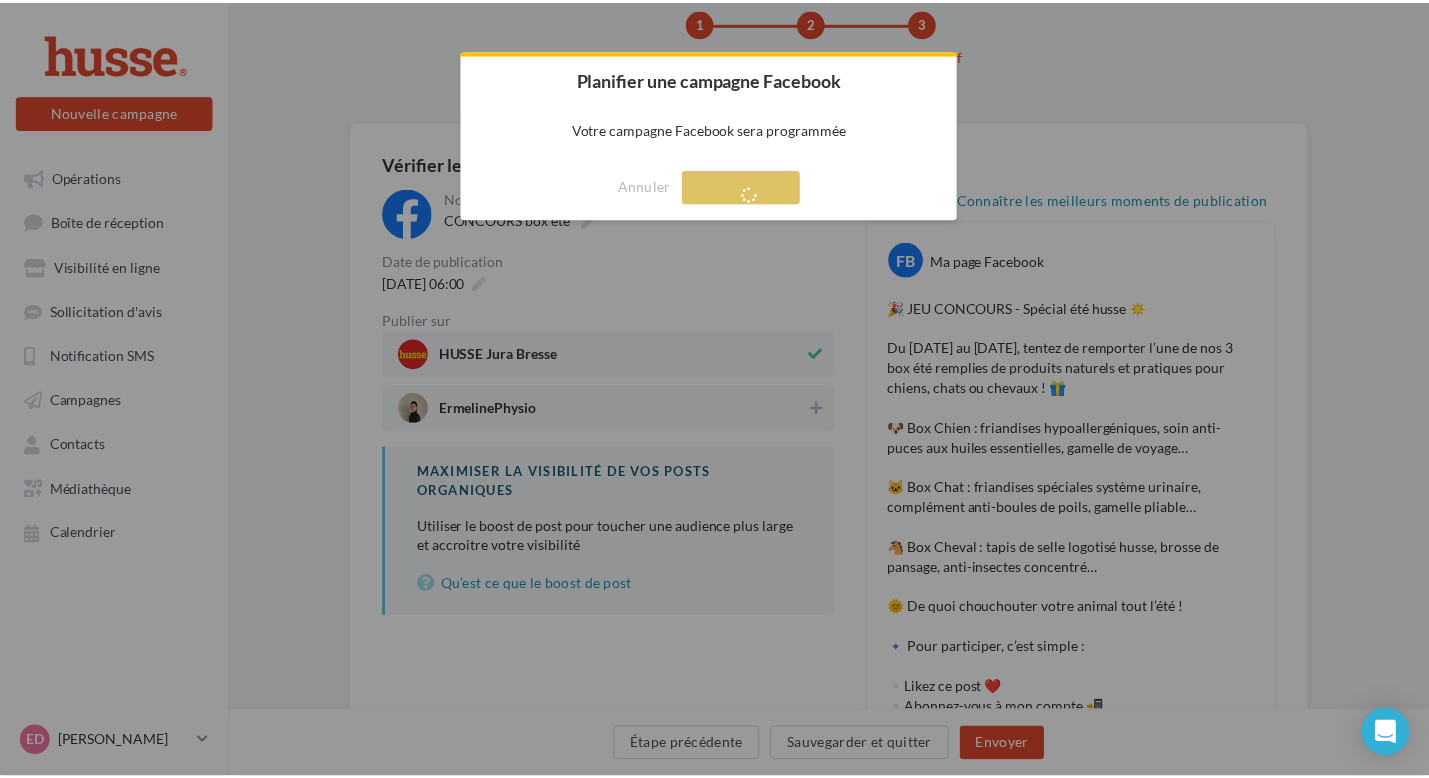 scroll, scrollTop: 32, scrollLeft: 0, axis: vertical 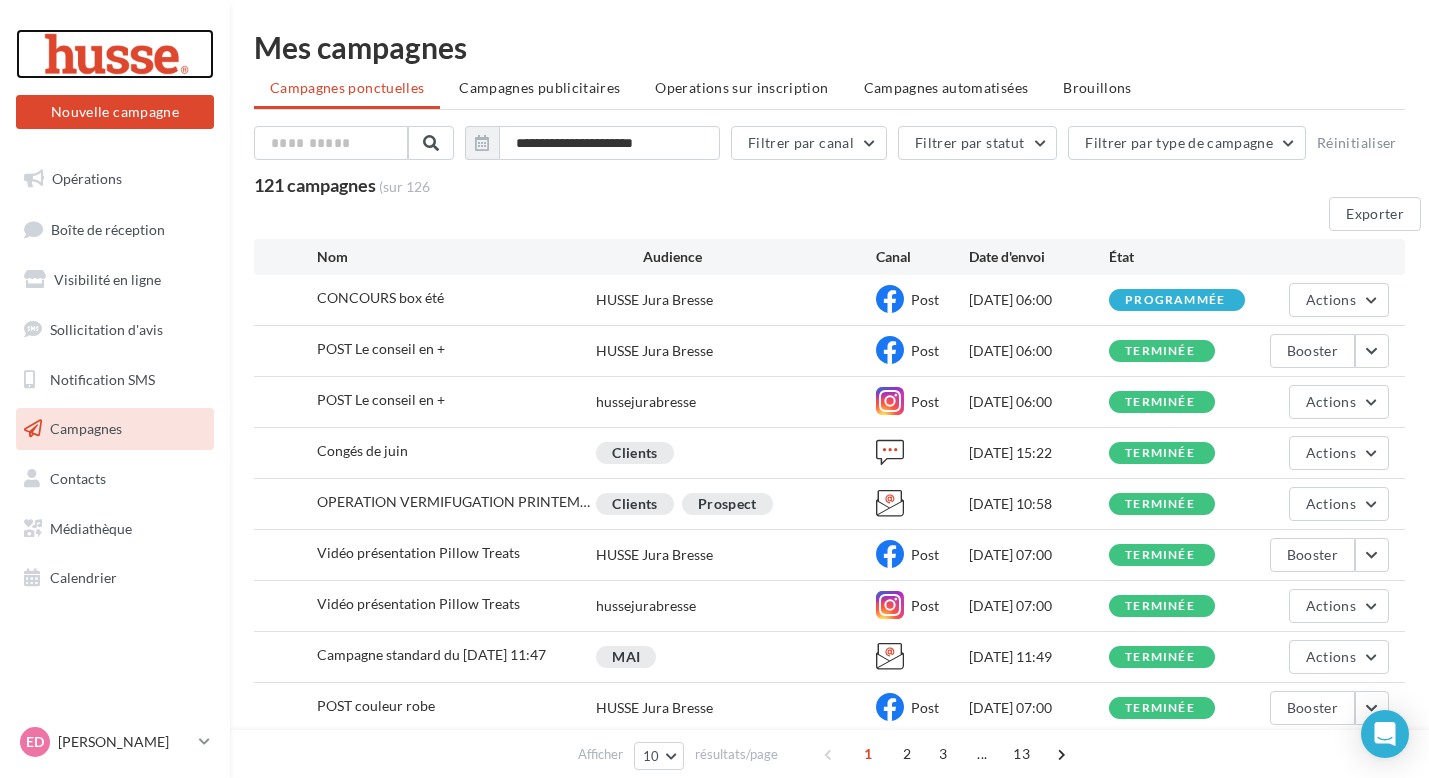 click at bounding box center [115, 54] 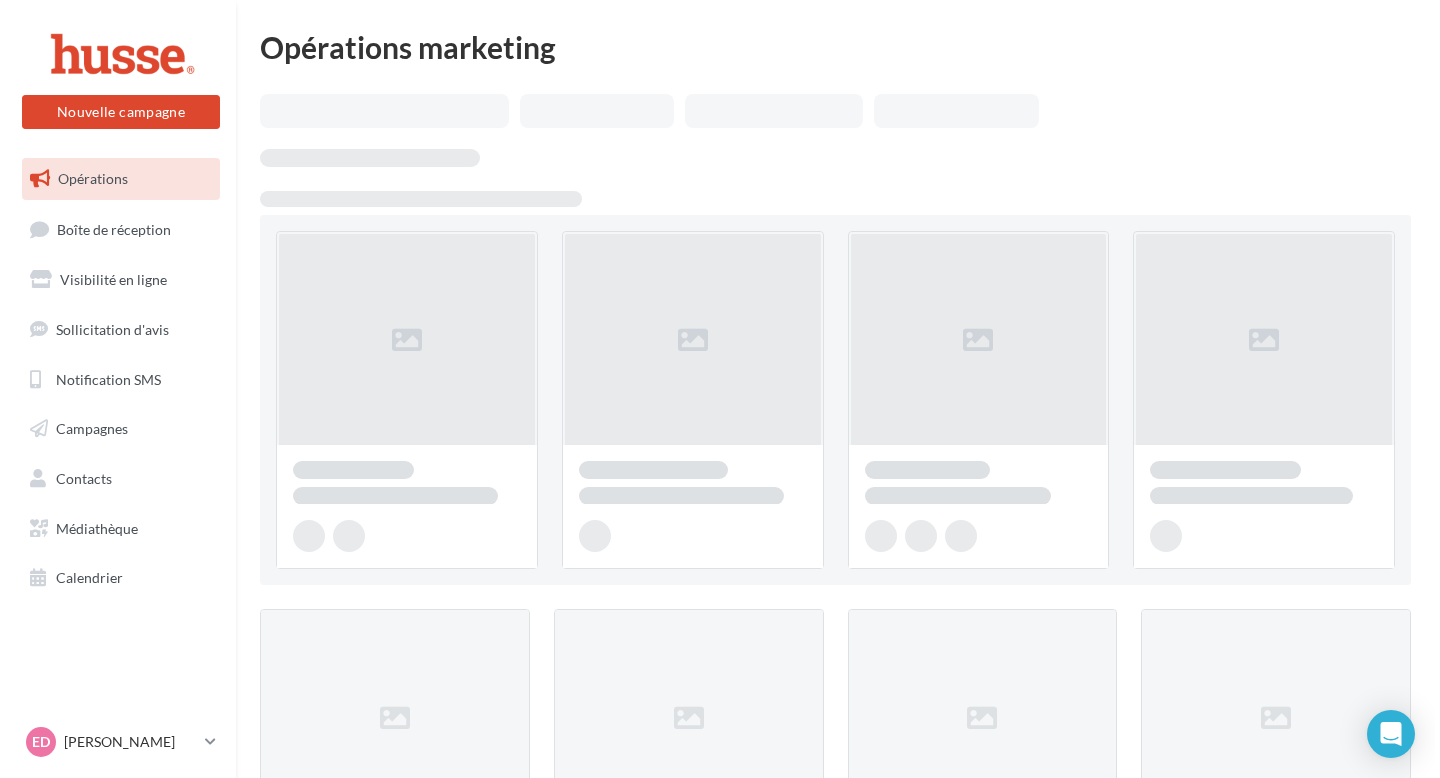 scroll, scrollTop: 0, scrollLeft: 0, axis: both 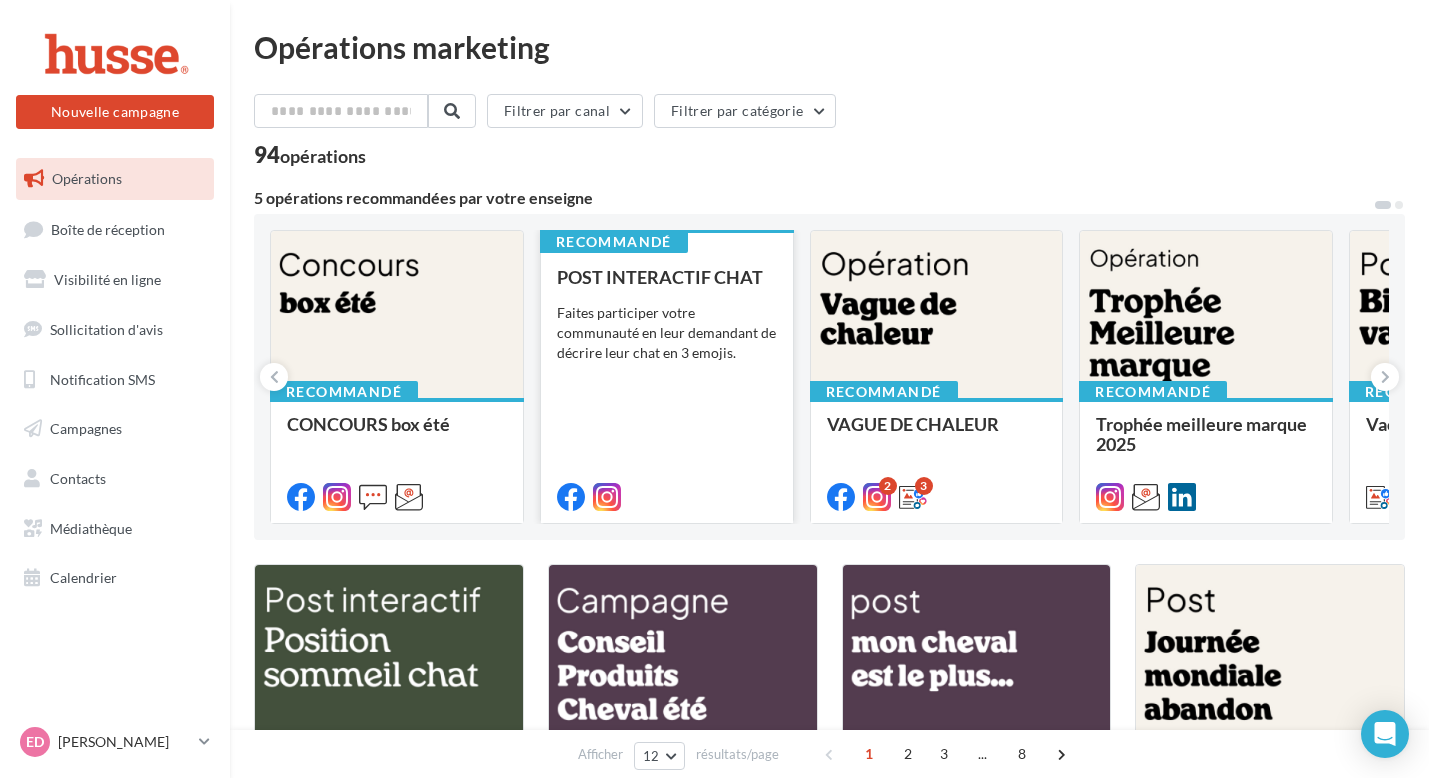 click on "POST INTERACTIF CHAT        Faites participer votre  communauté en leur demandant de décrire leur chat en 3 emojis." at bounding box center (667, 386) 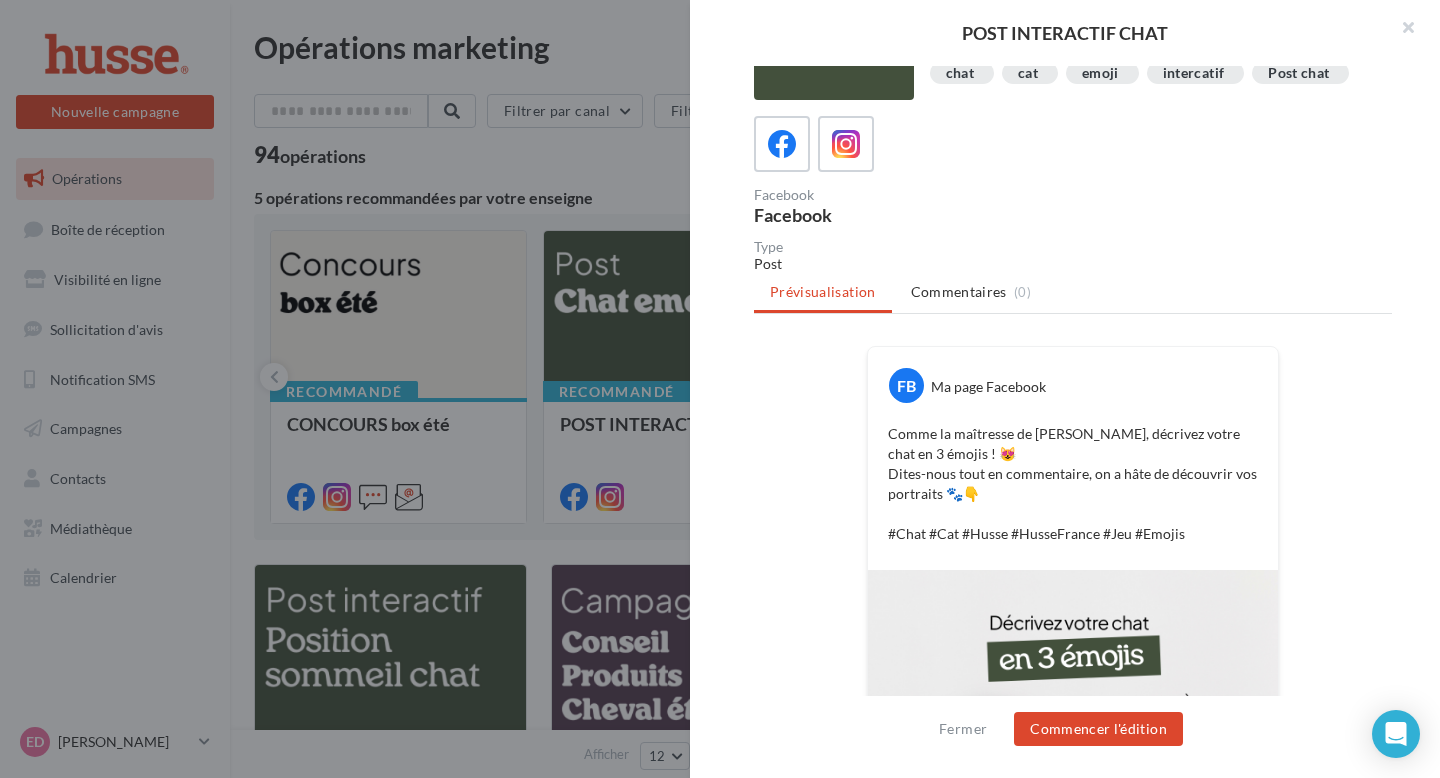 scroll, scrollTop: 297, scrollLeft: 0, axis: vertical 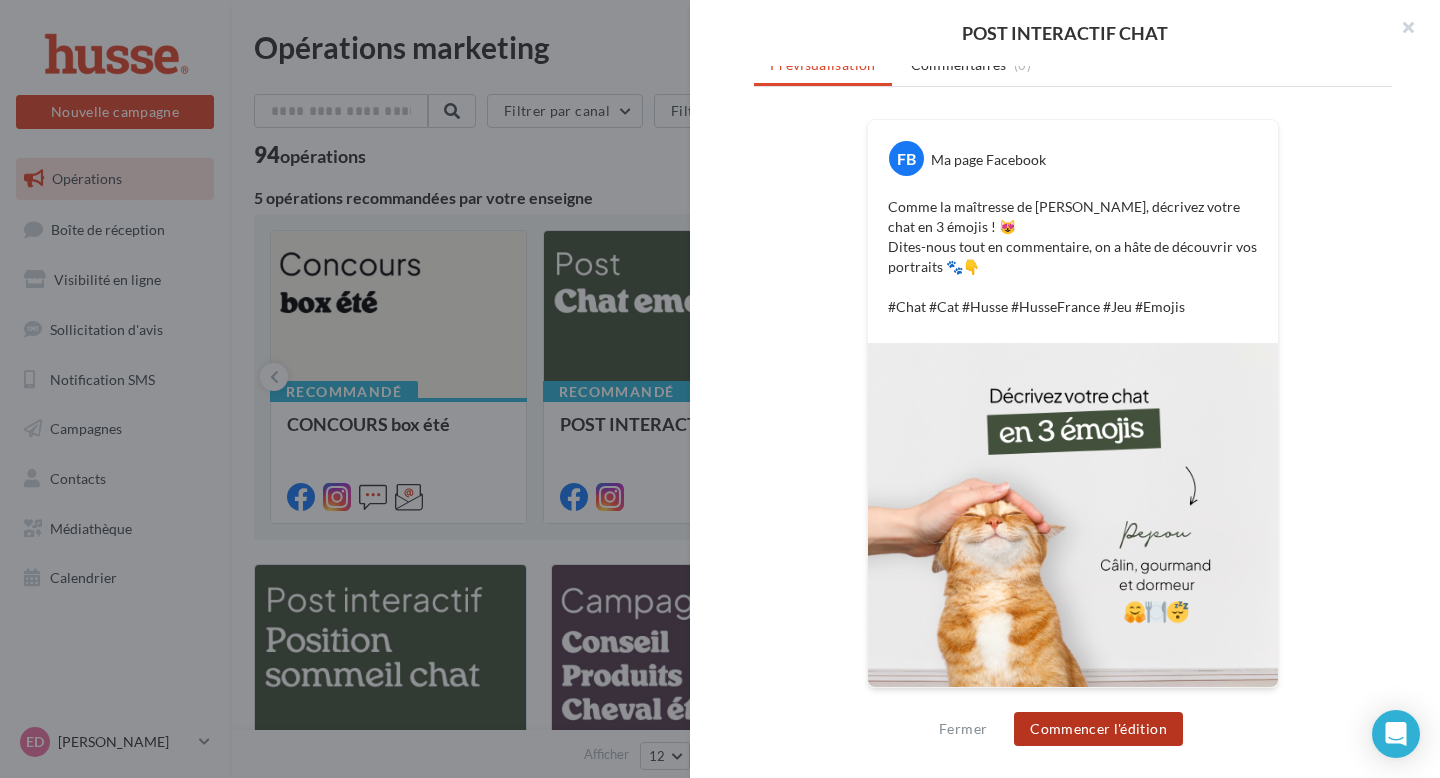 click on "Commencer l'édition" at bounding box center (1098, 729) 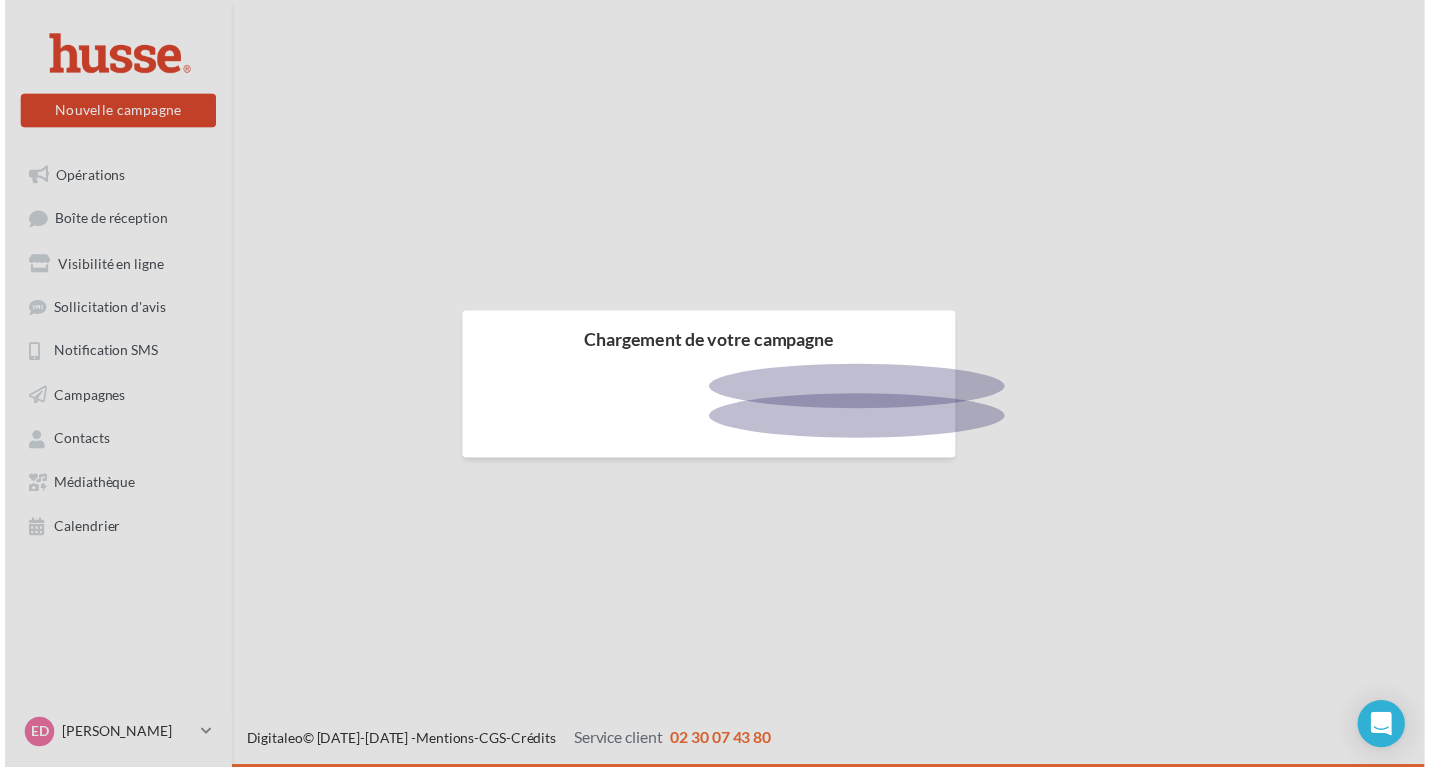 scroll, scrollTop: 0, scrollLeft: 0, axis: both 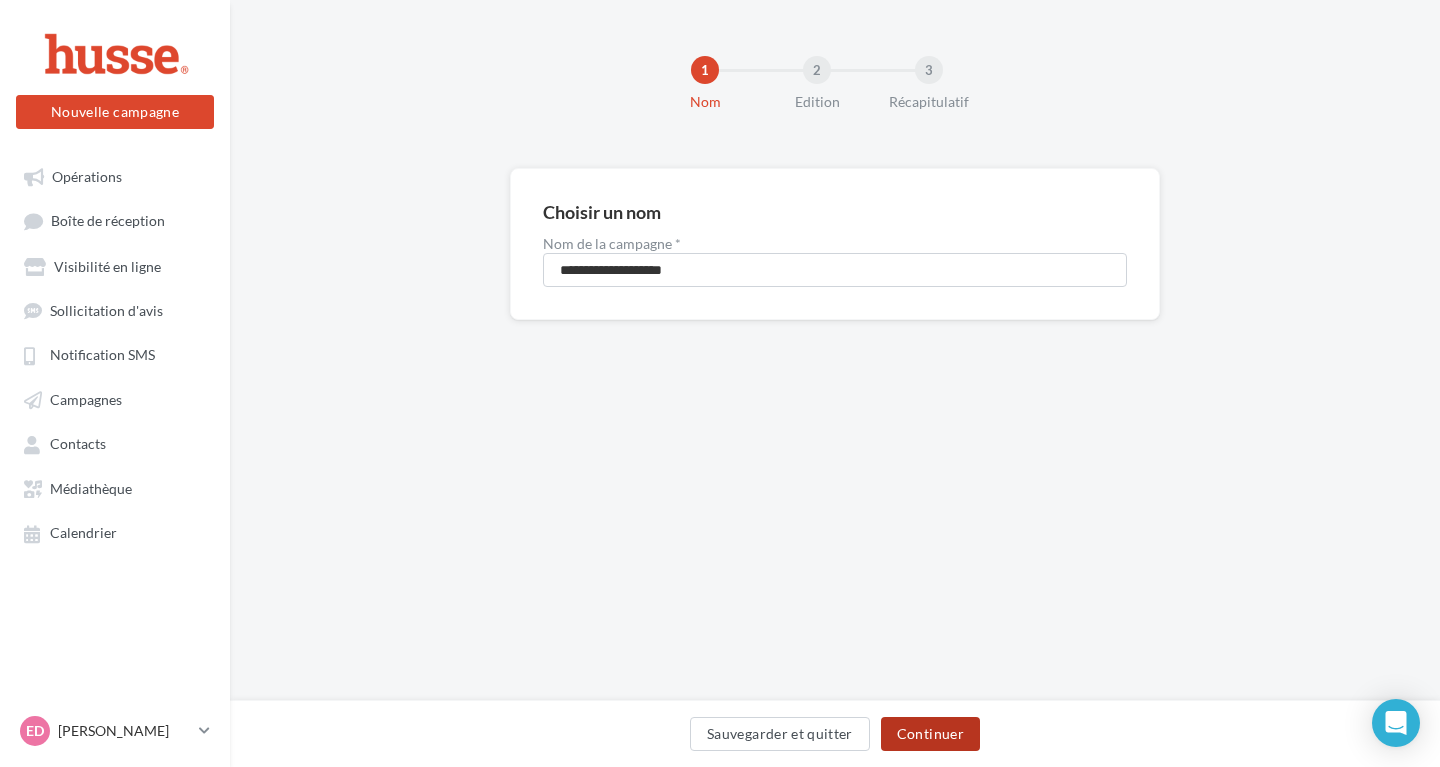 click on "Continuer" at bounding box center [930, 734] 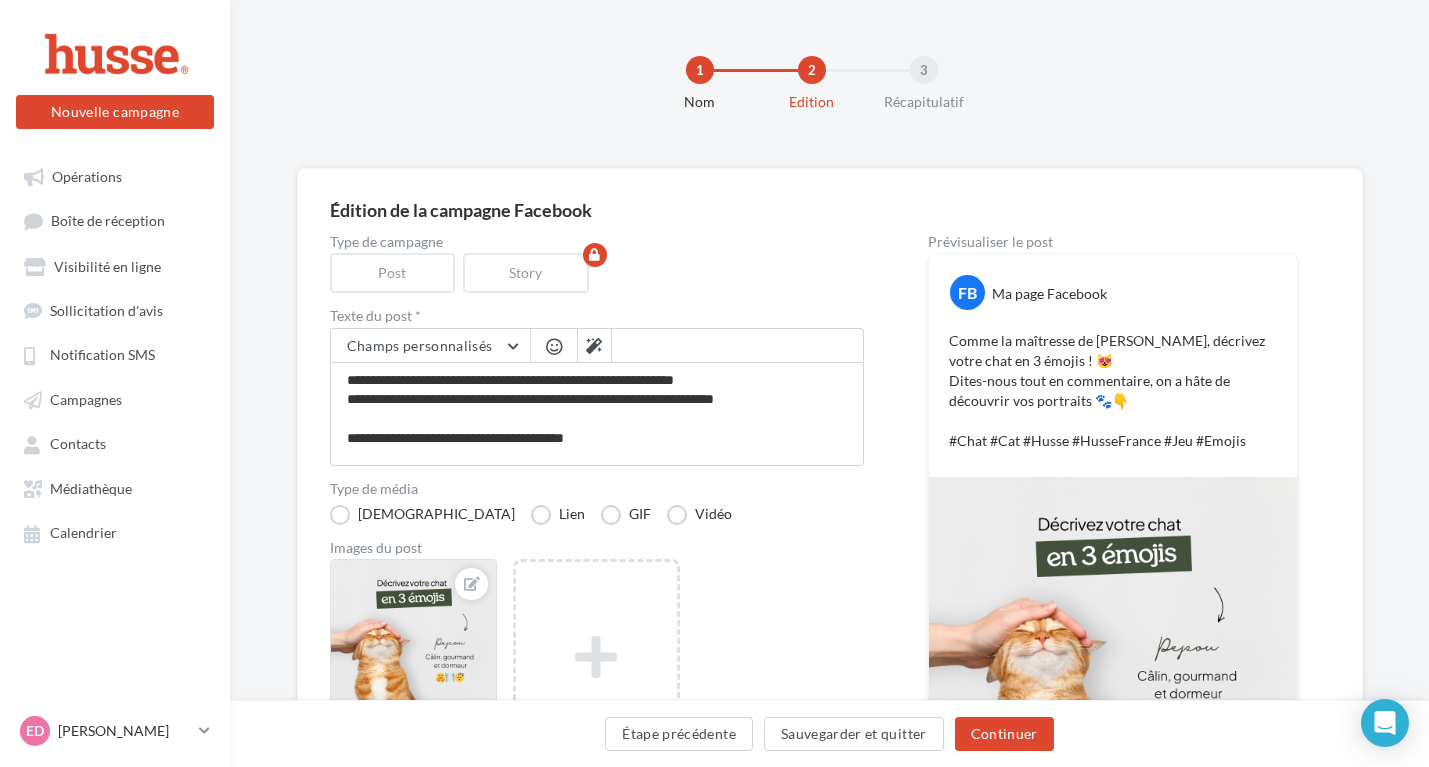 scroll, scrollTop: 216, scrollLeft: 0, axis: vertical 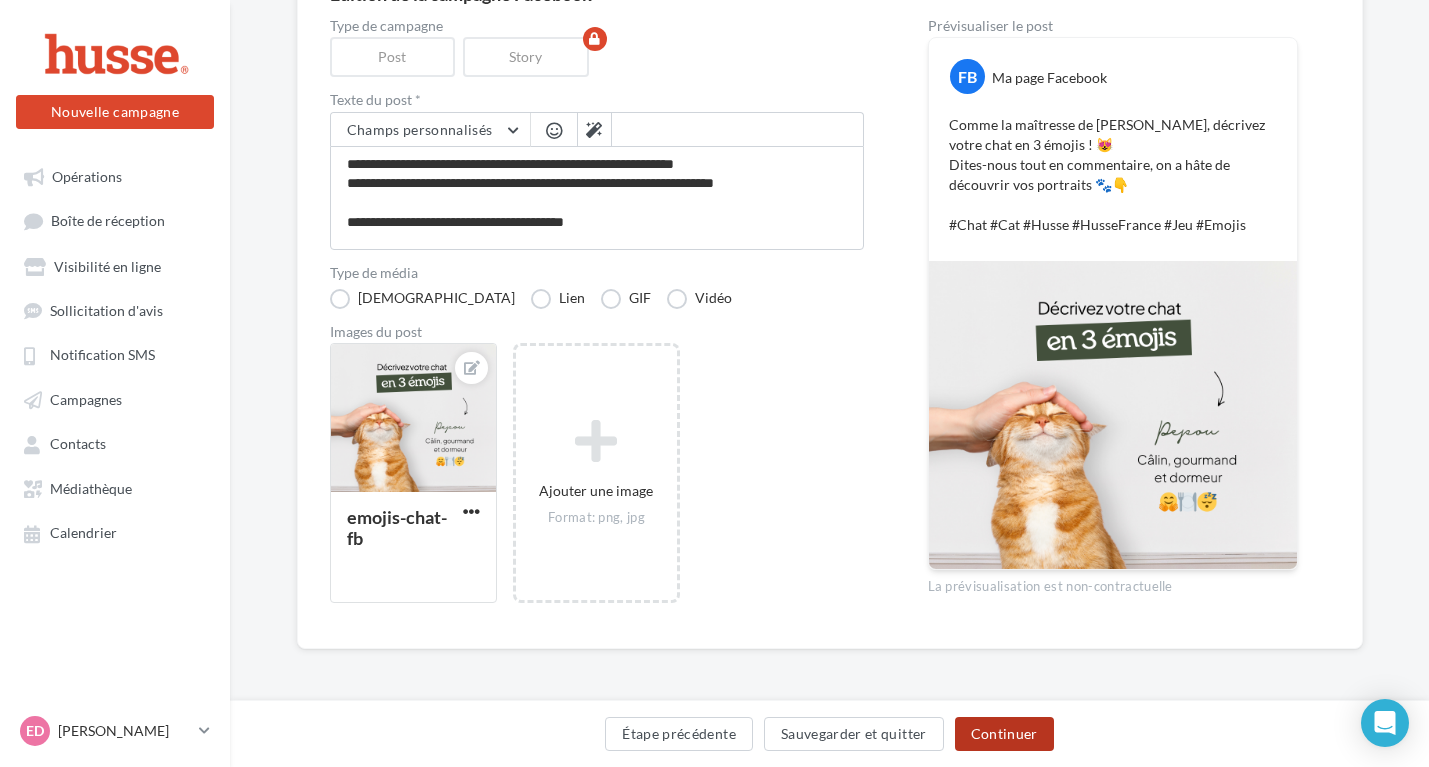 click on "Continuer" at bounding box center (1004, 734) 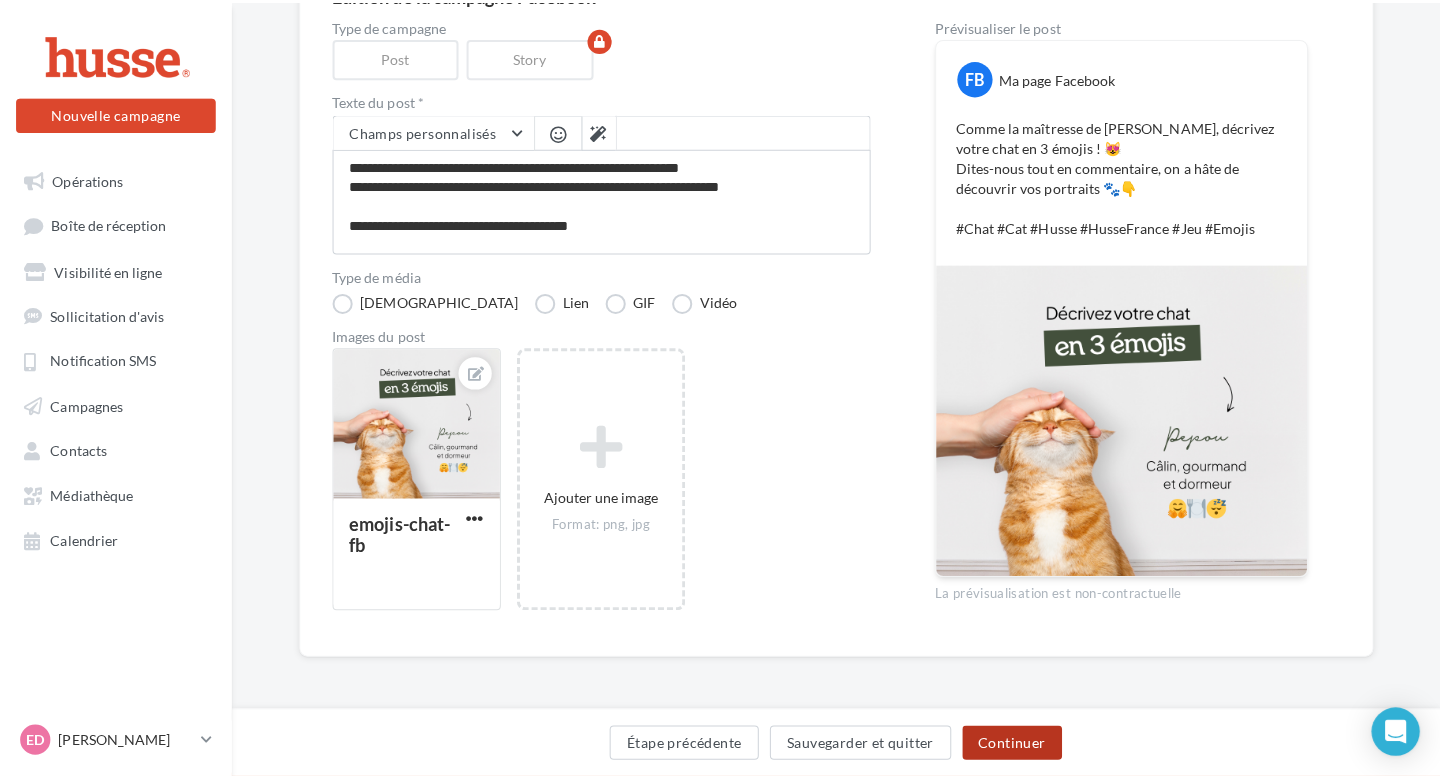 scroll, scrollTop: 47, scrollLeft: 0, axis: vertical 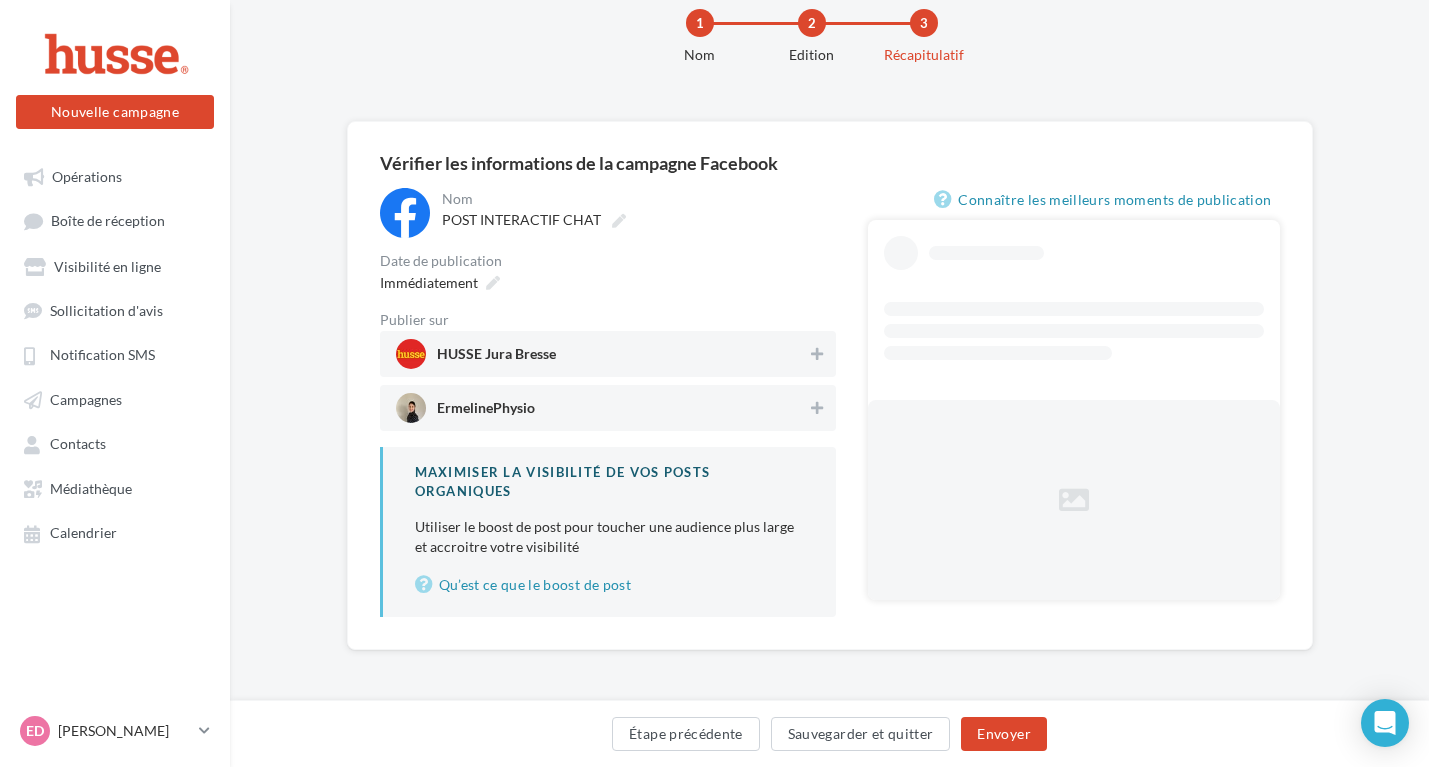 click on "HUSSE Jura Bresse" at bounding box center (602, 354) 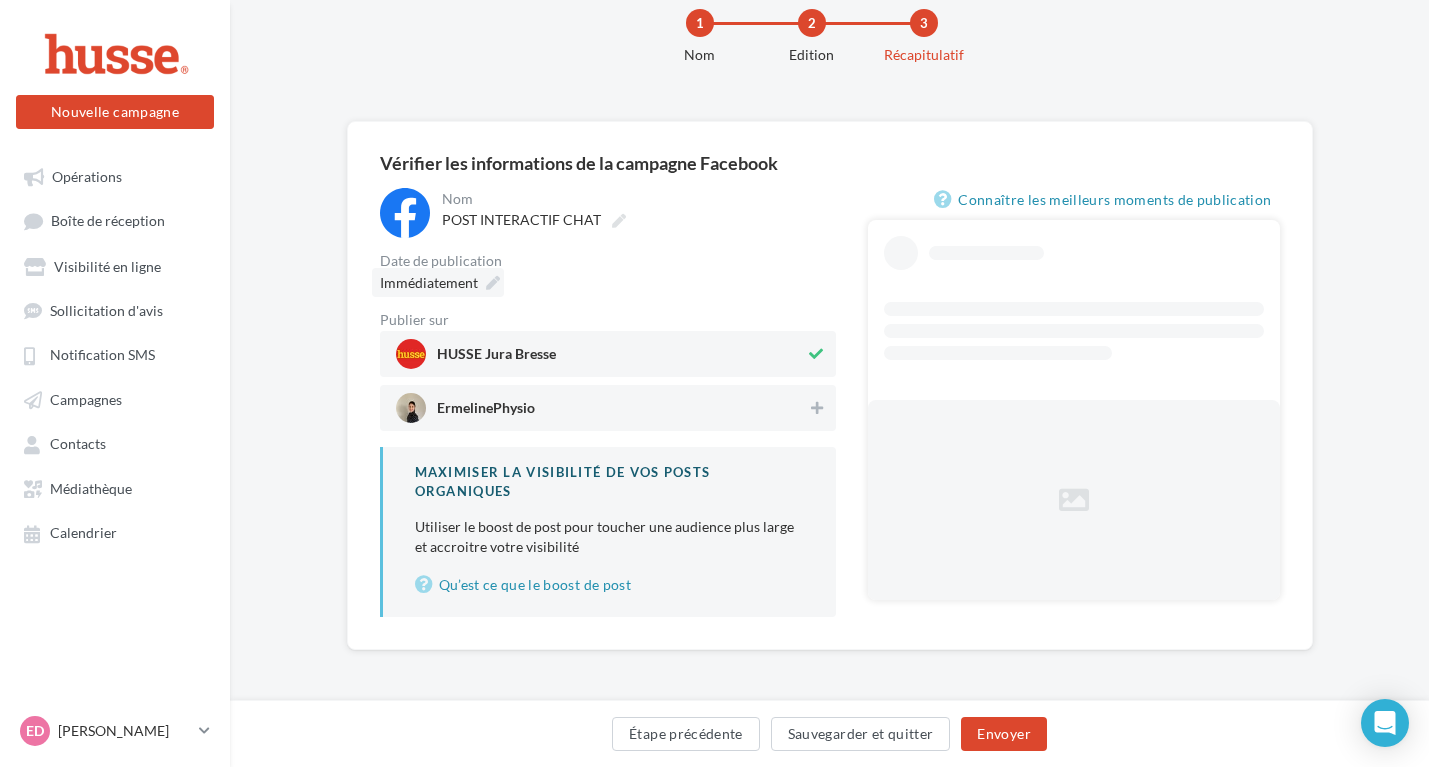 click on "Immédiatement" at bounding box center (429, 282) 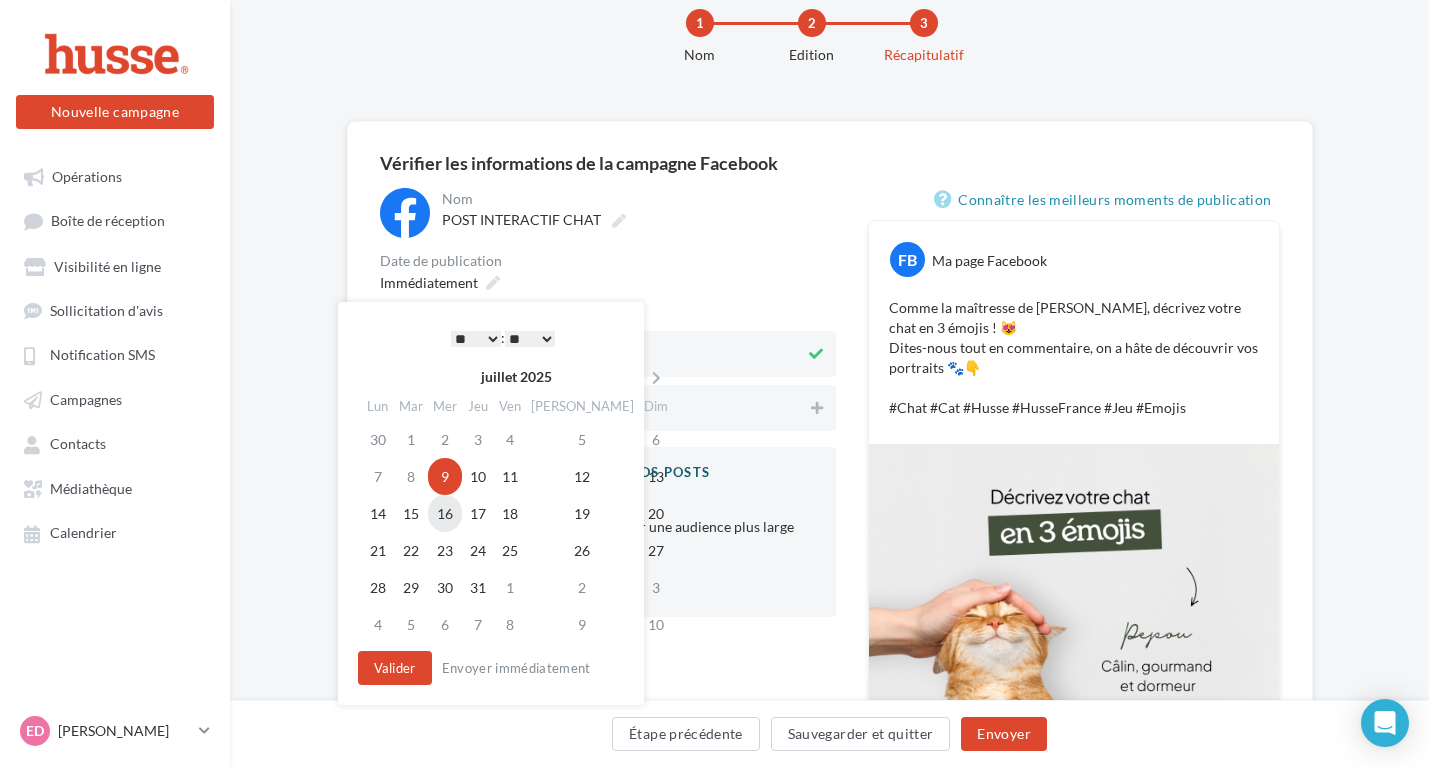 click on "16" at bounding box center (445, 513) 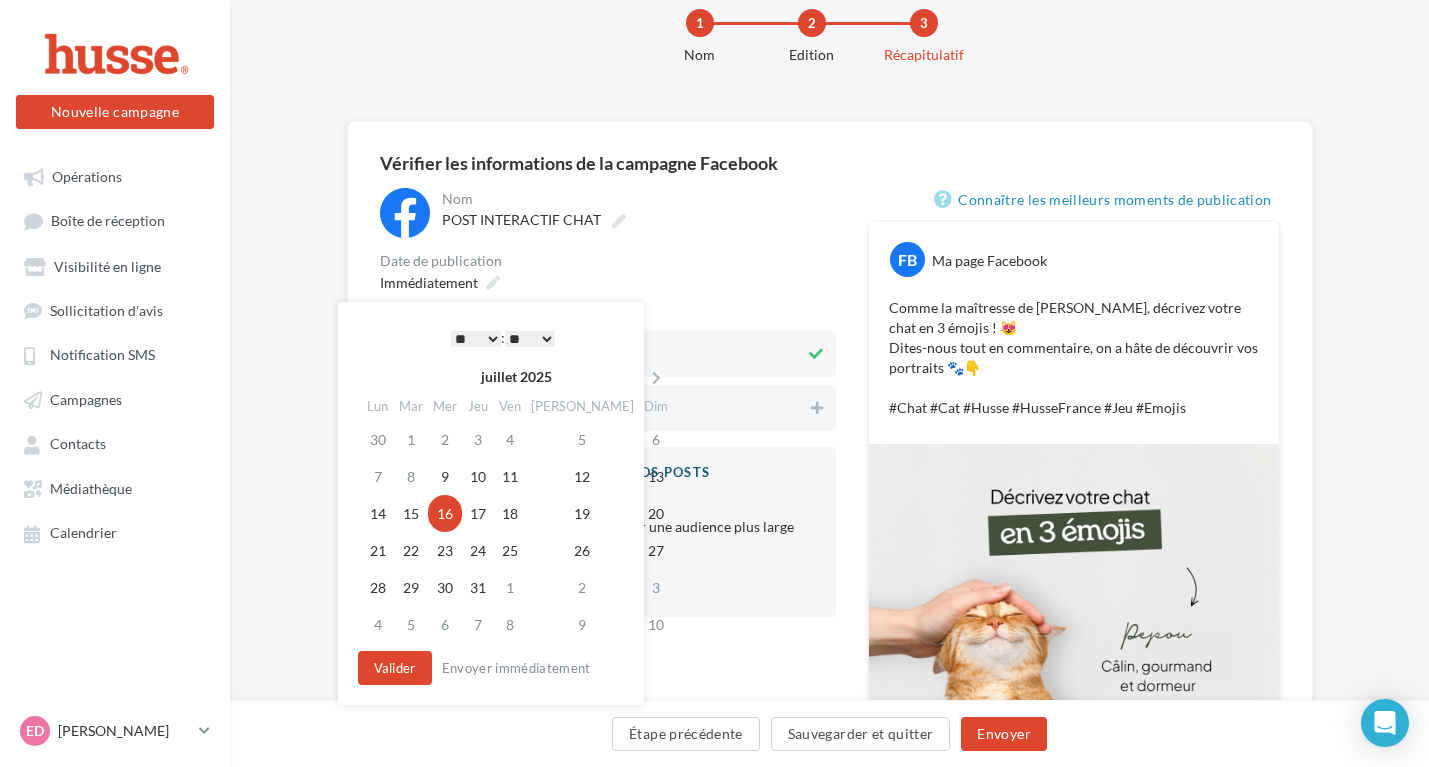 click on "juillet 2025" at bounding box center [516, 377] 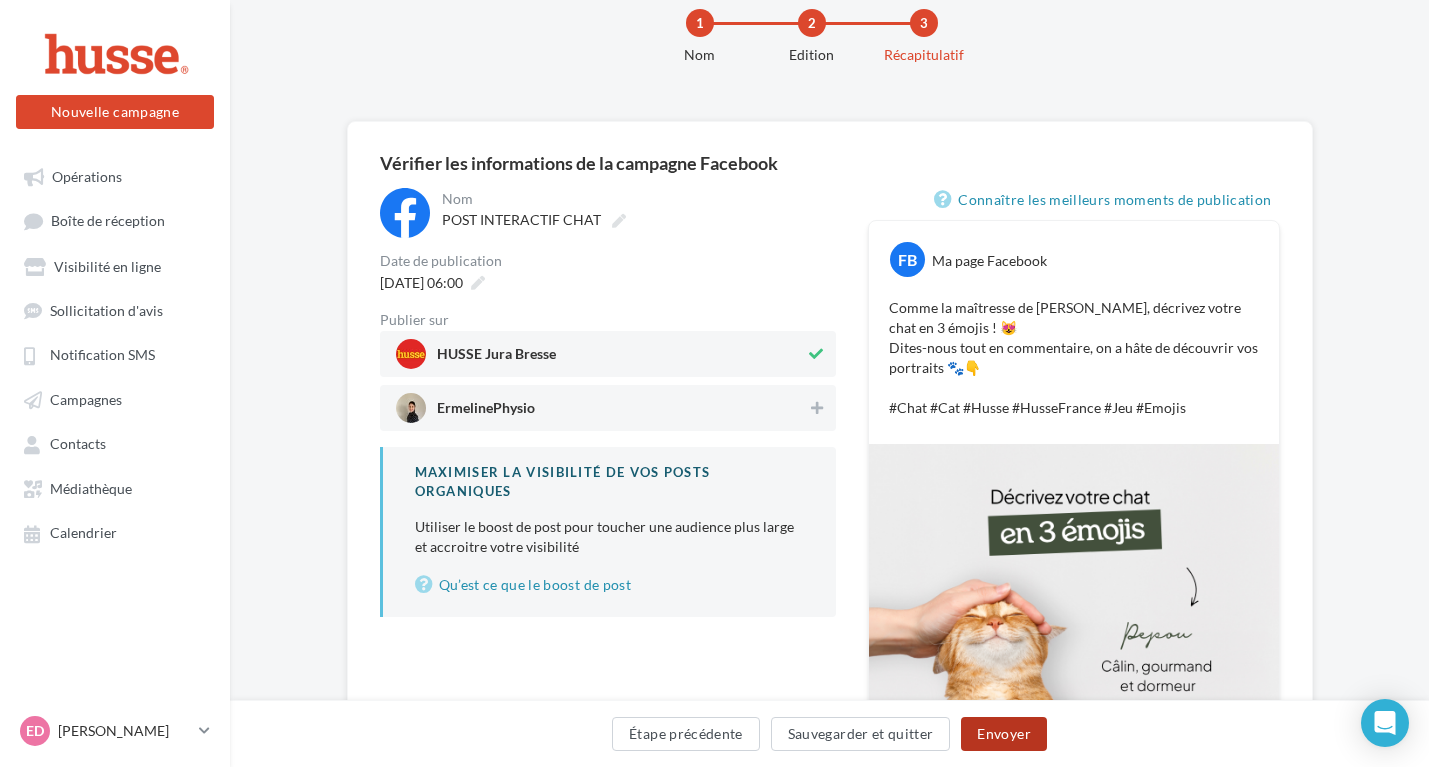 click on "Envoyer" at bounding box center (1003, 734) 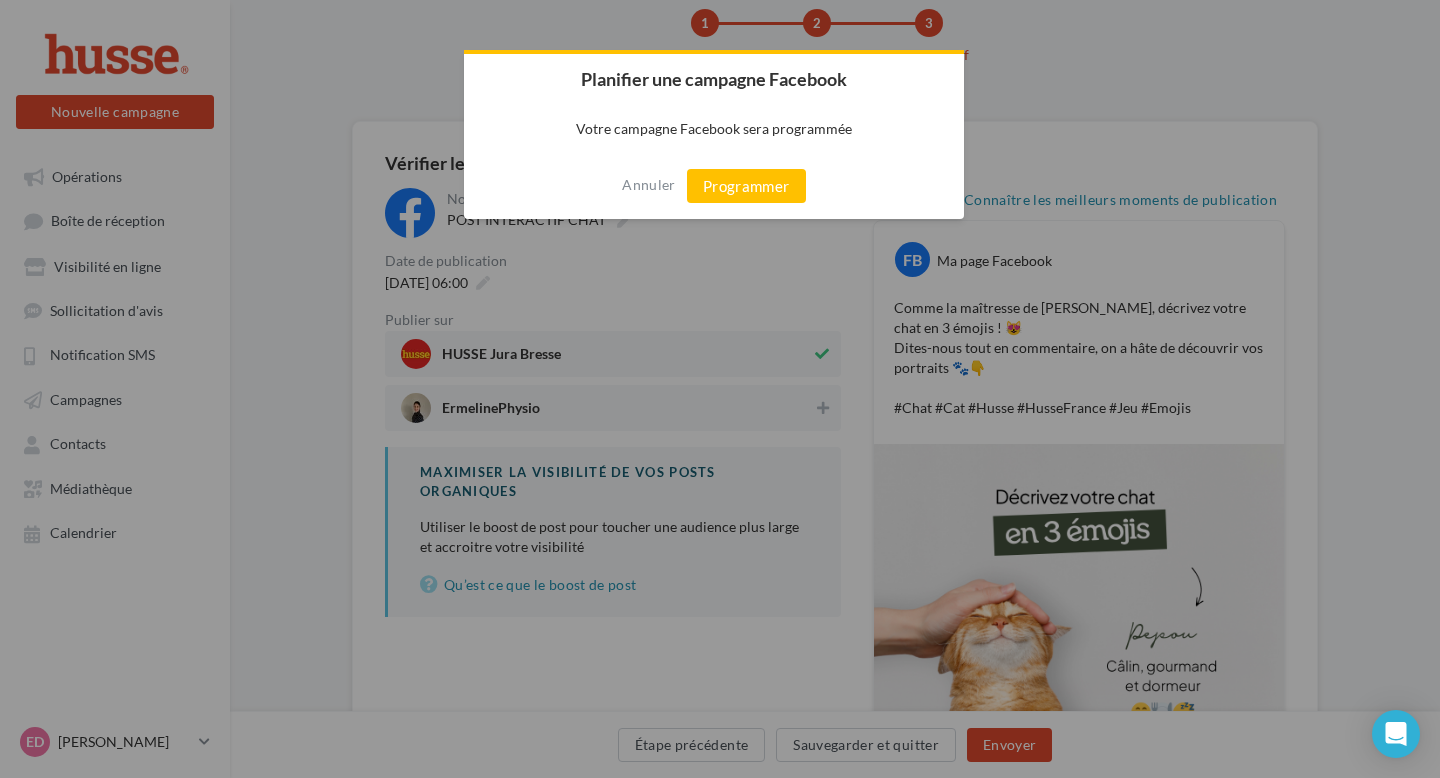 click on "Annuler
Programmer" at bounding box center (714, 186) 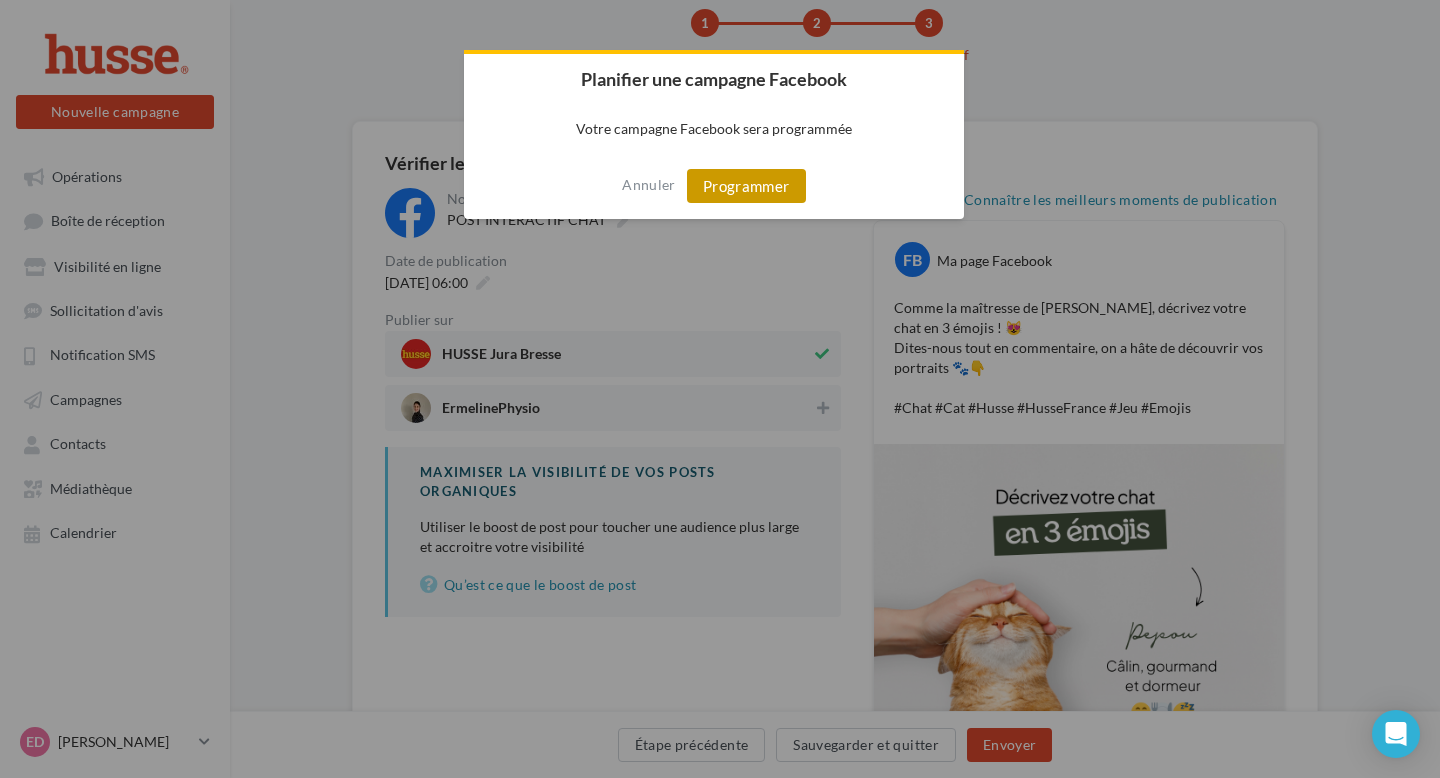 click on "Programmer" at bounding box center [746, 186] 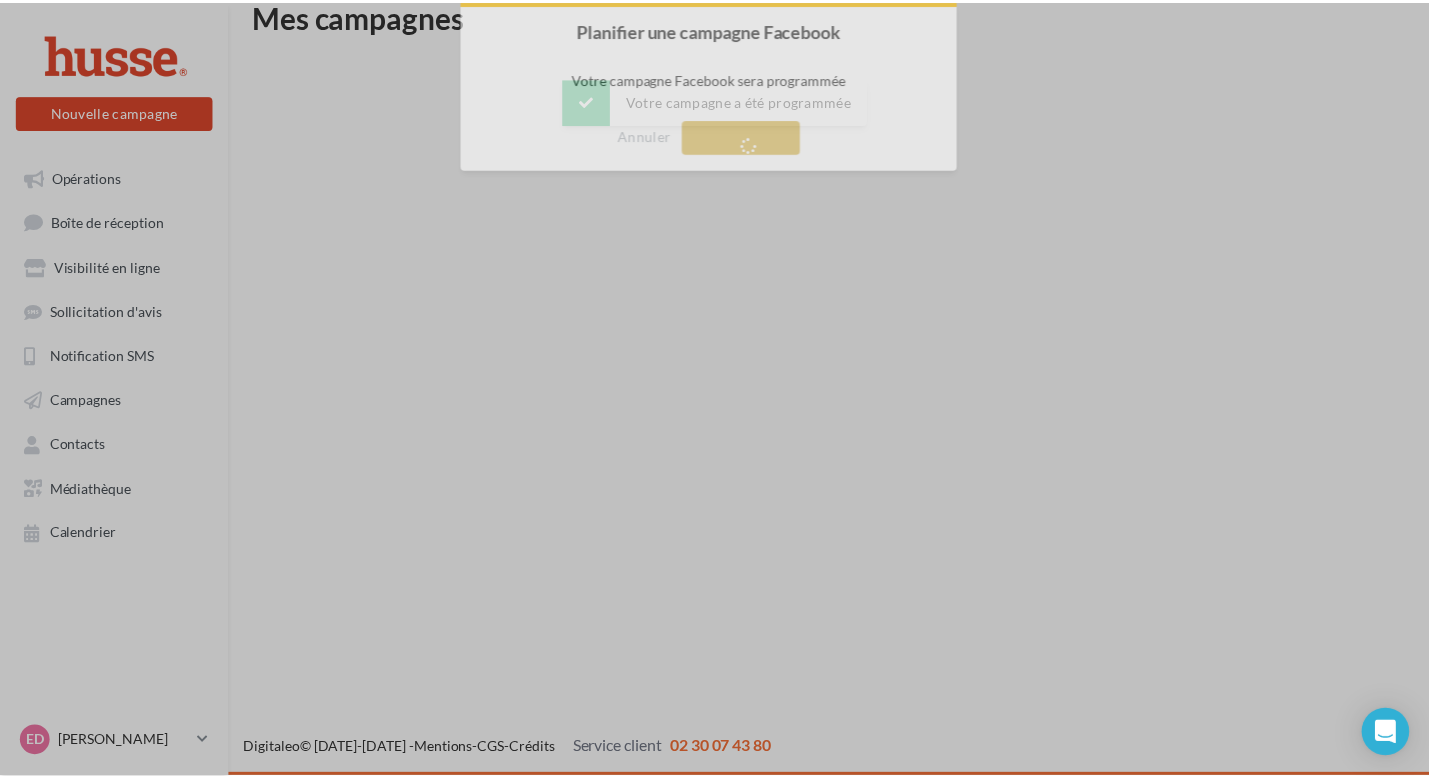 scroll, scrollTop: 32, scrollLeft: 0, axis: vertical 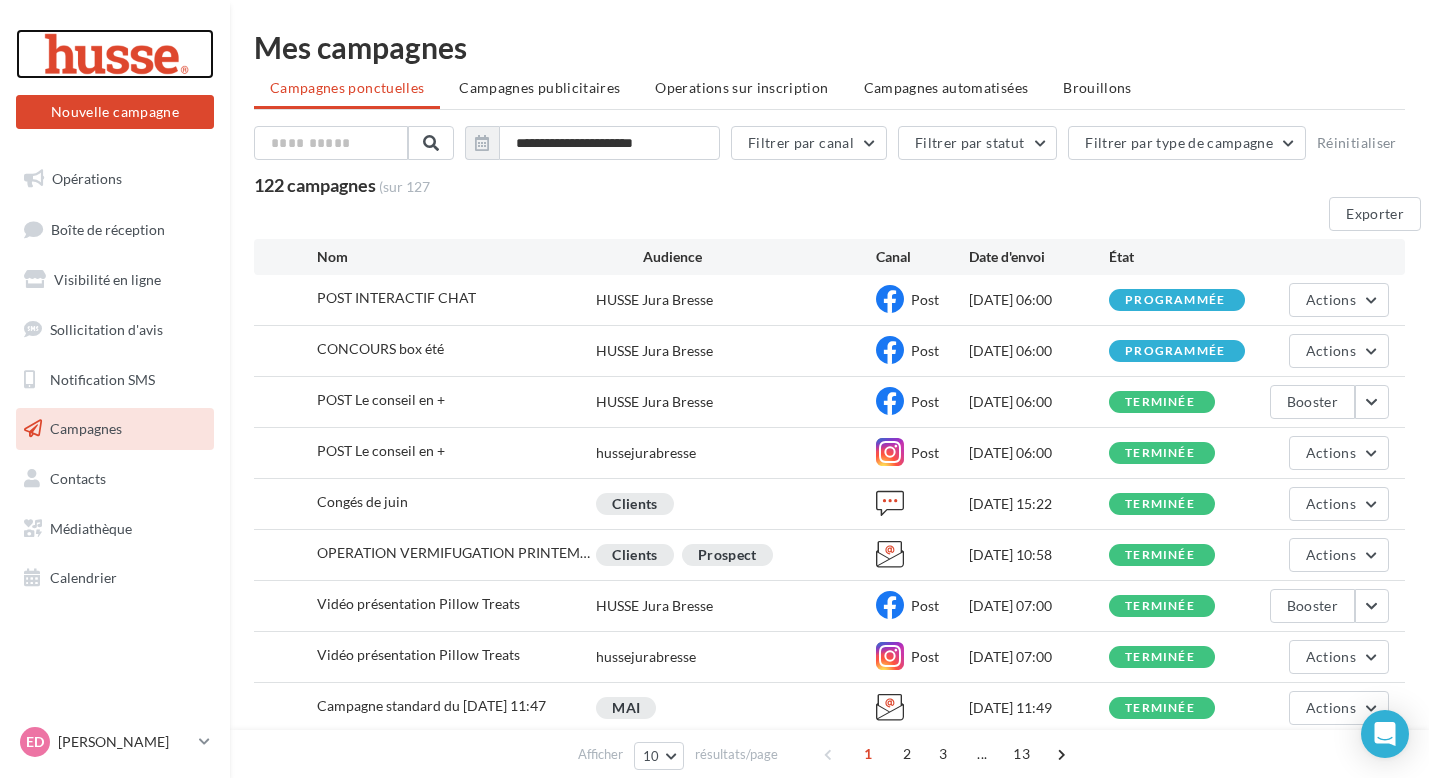 click at bounding box center (115, 54) 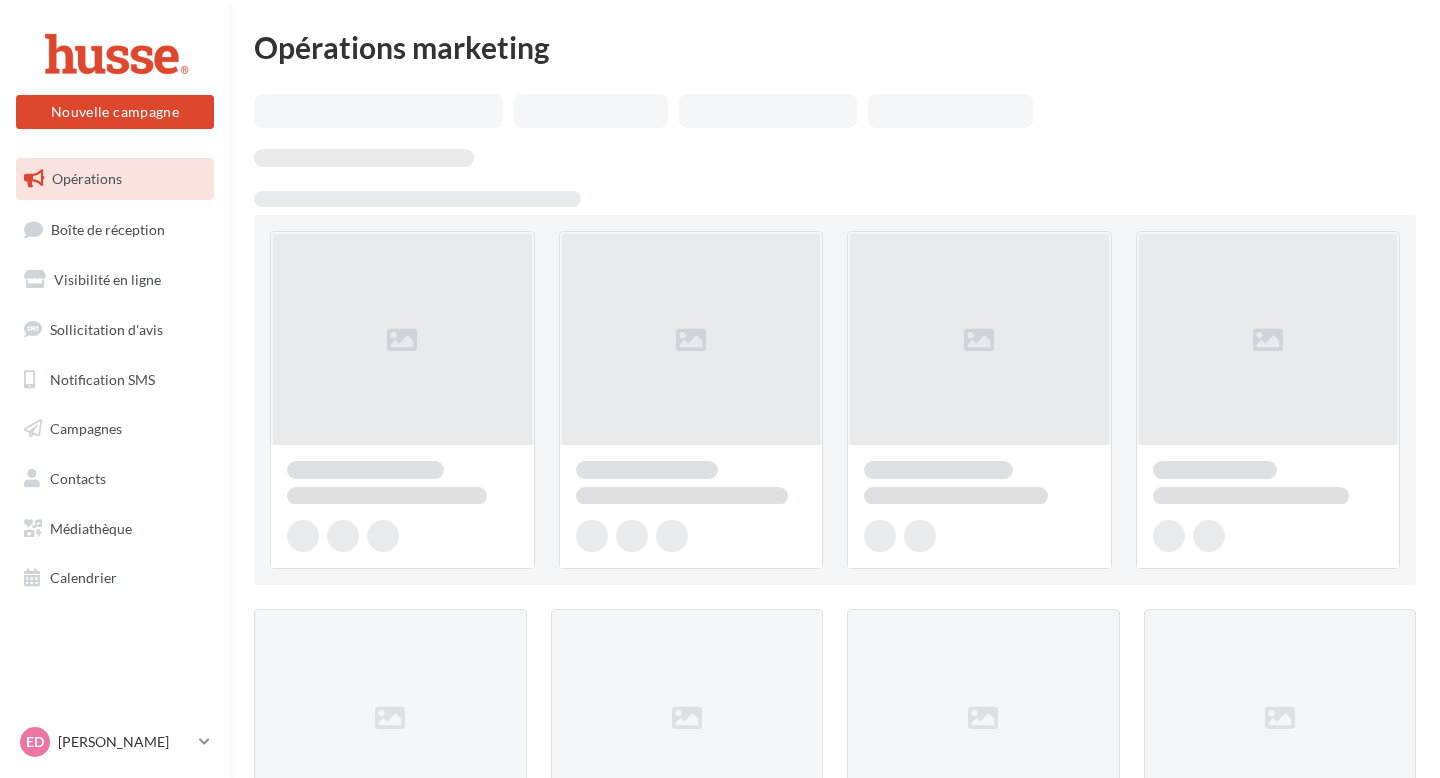 scroll, scrollTop: 0, scrollLeft: 0, axis: both 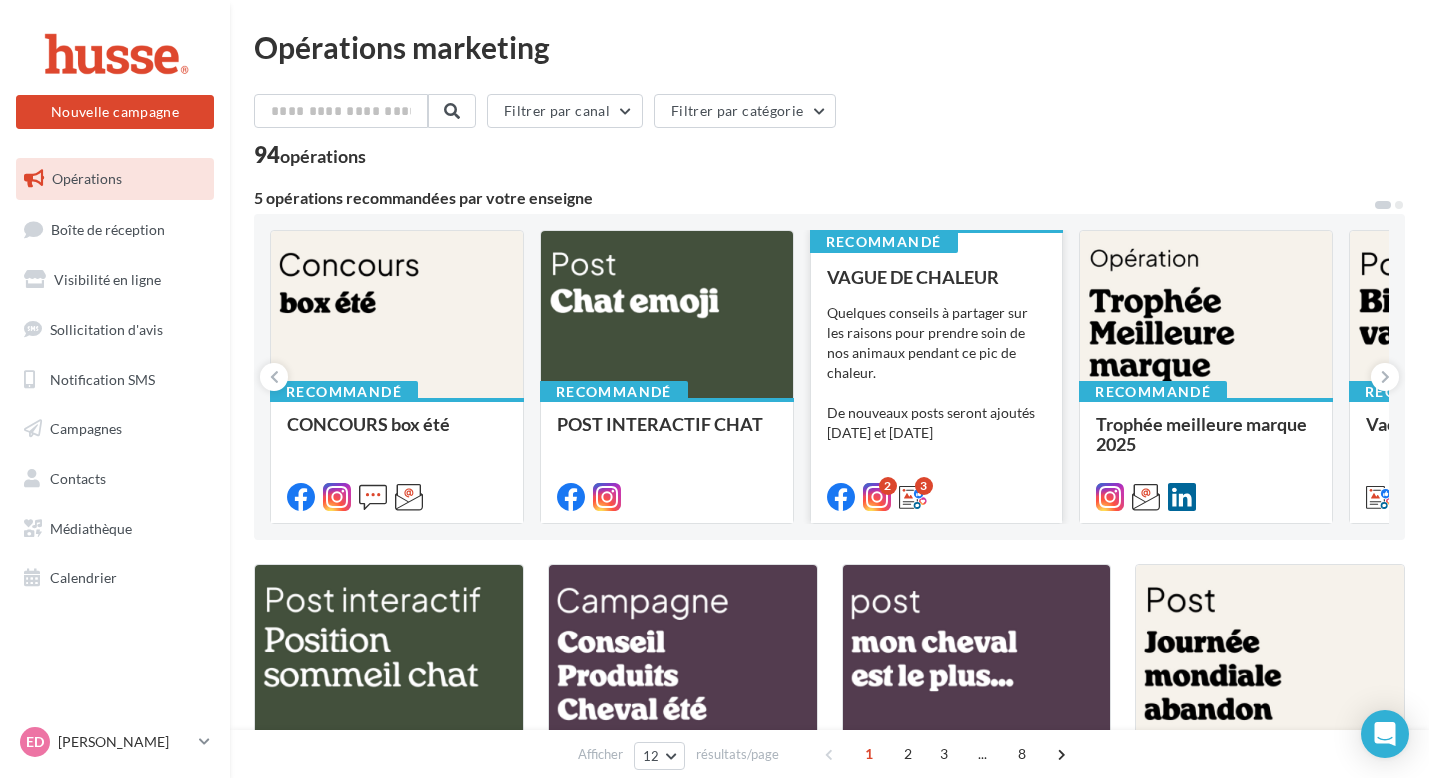 click on "2         3" at bounding box center (937, 495) 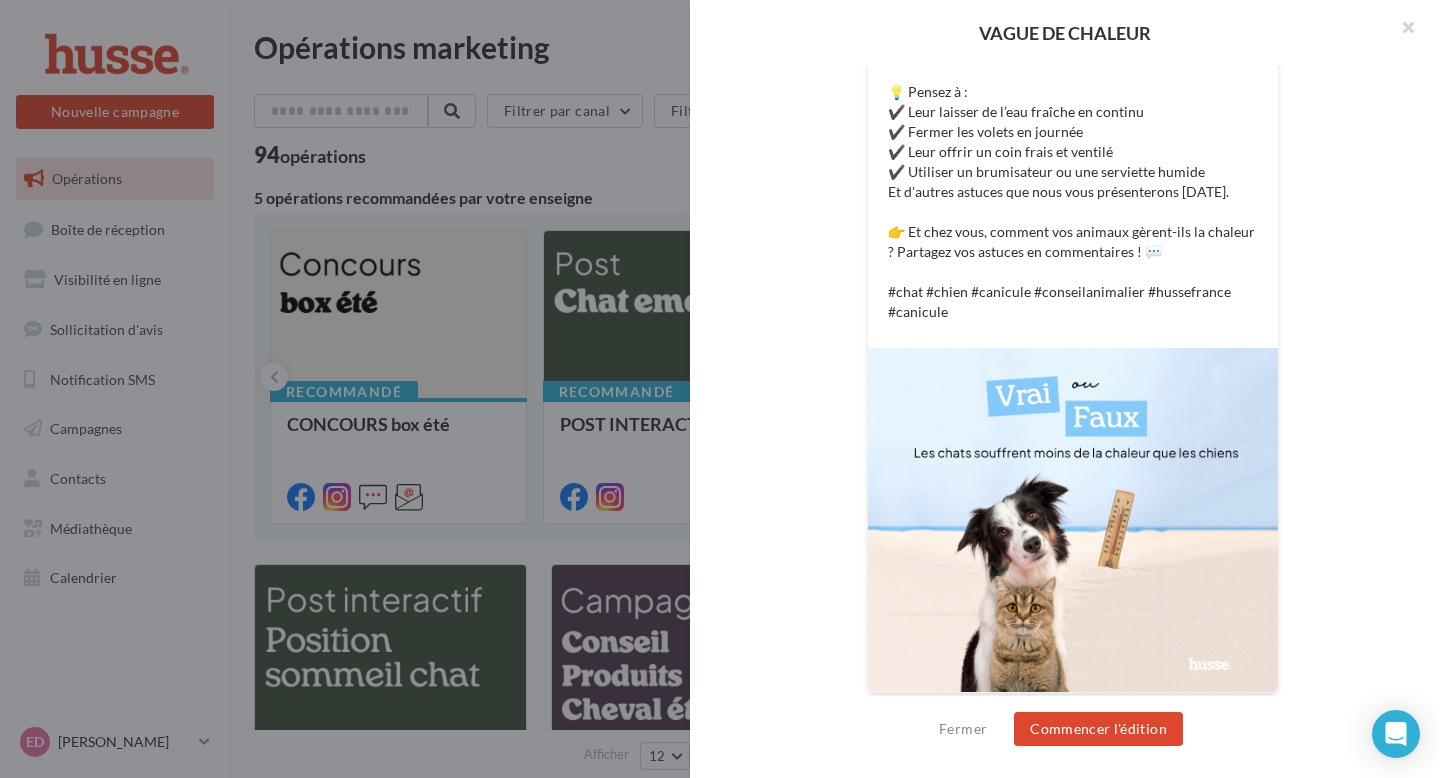 scroll, scrollTop: 605, scrollLeft: 0, axis: vertical 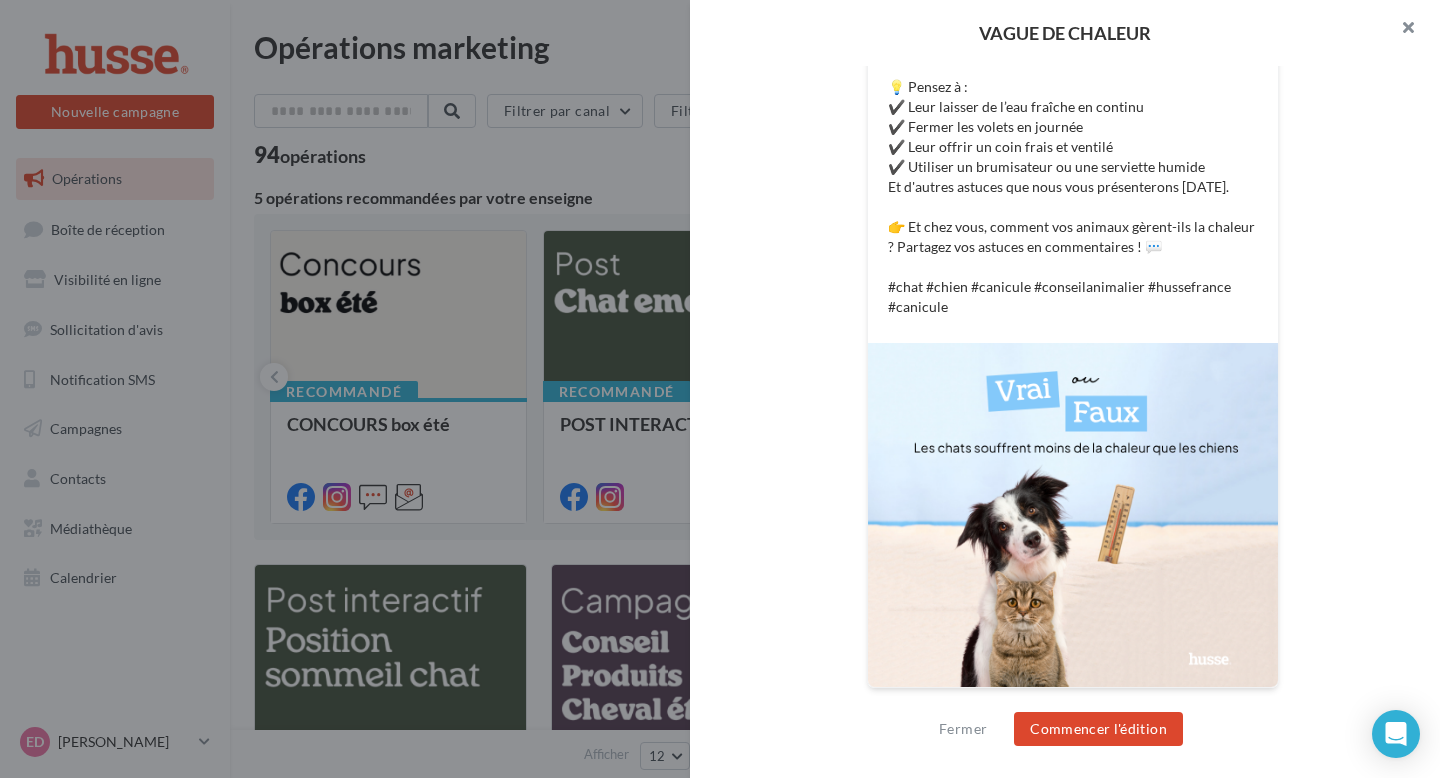 click at bounding box center (1400, 30) 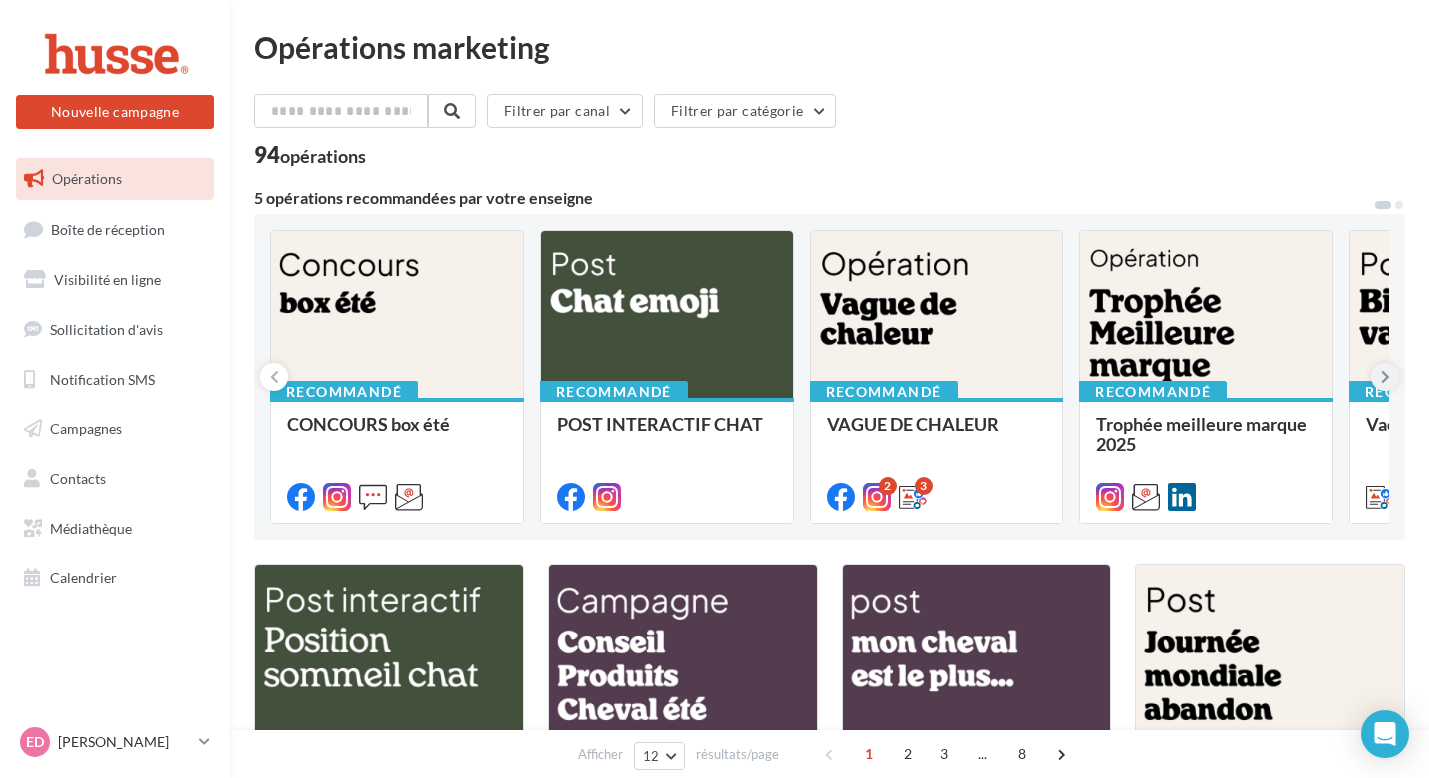 click at bounding box center [1385, 377] 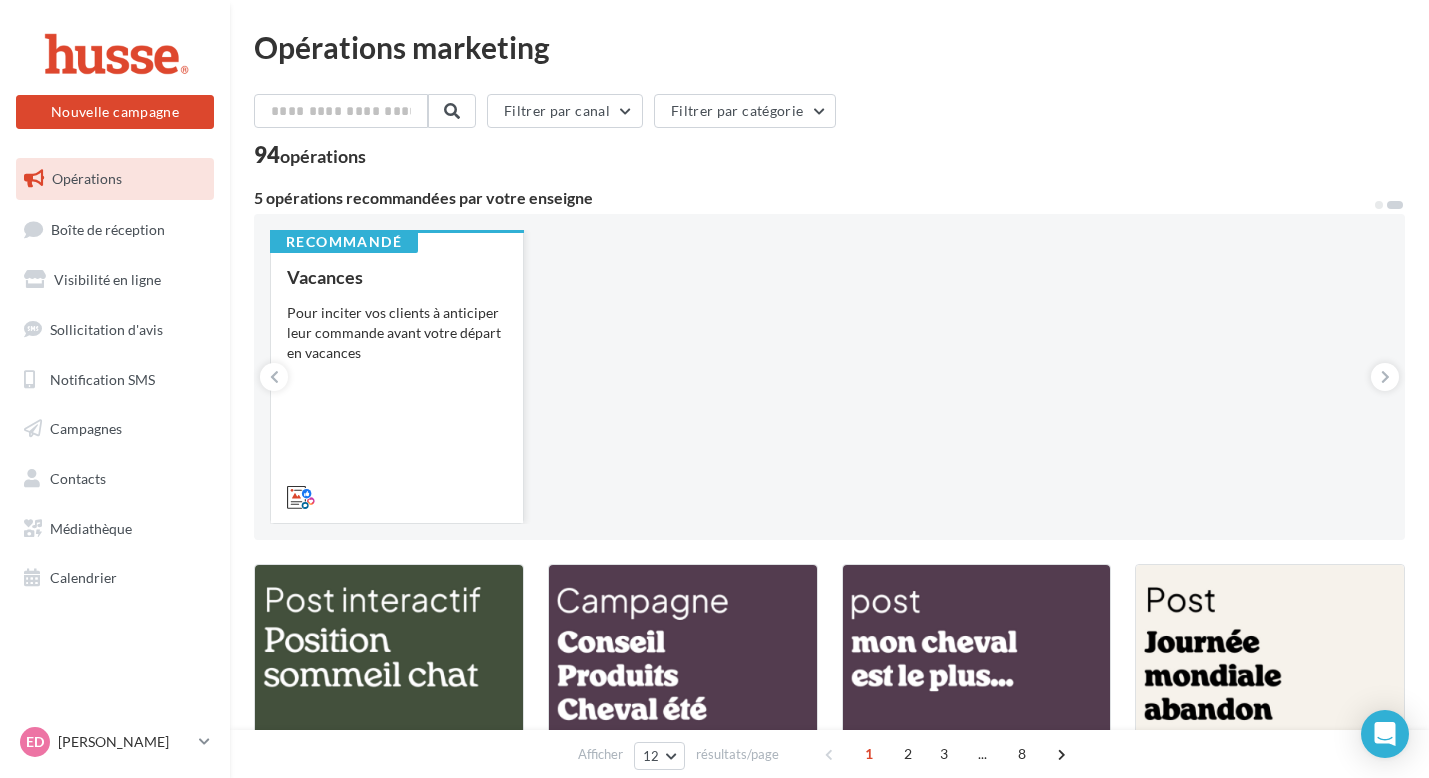click on "Vacances        Pour inciter vos clients à anticiper leur commande avant votre départ en vacances" at bounding box center (397, 386) 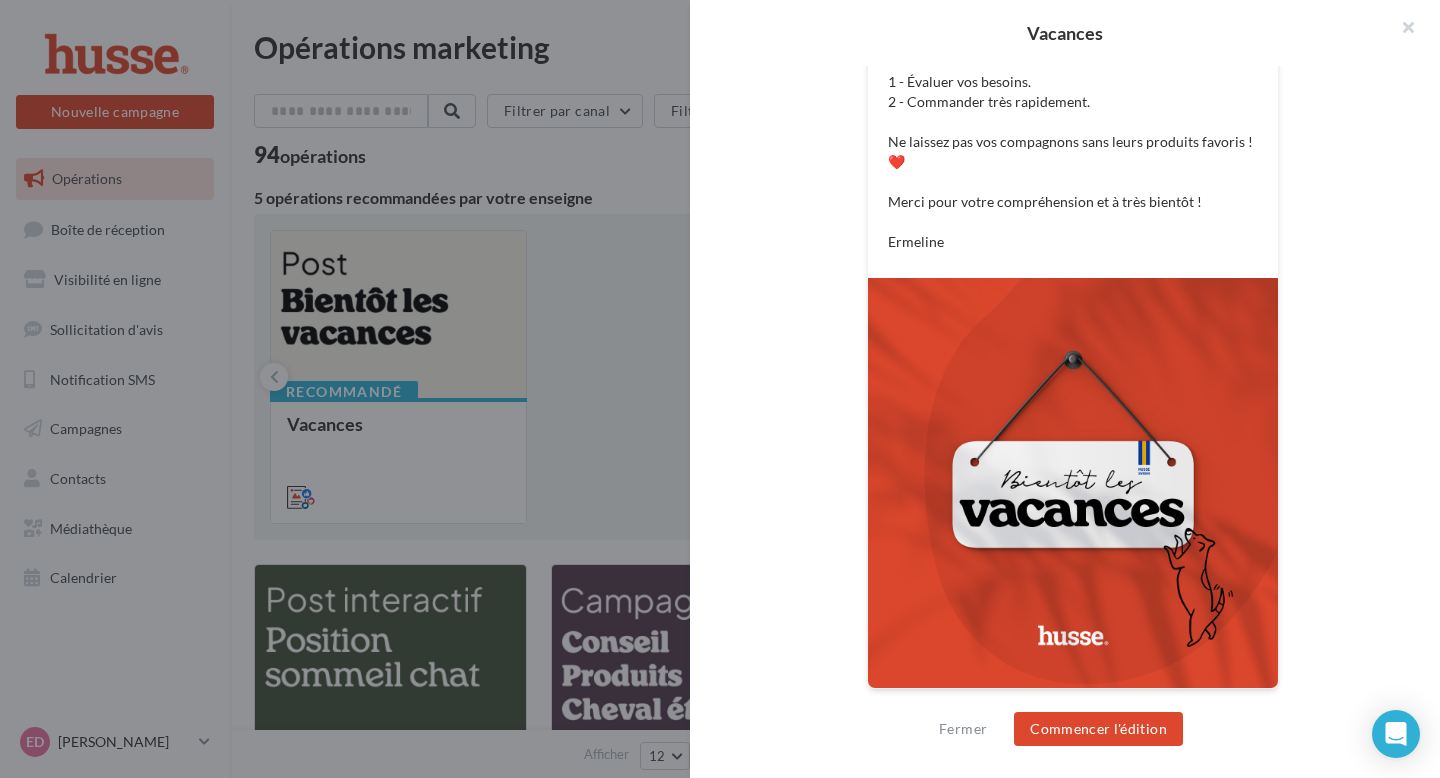 scroll, scrollTop: 567, scrollLeft: 0, axis: vertical 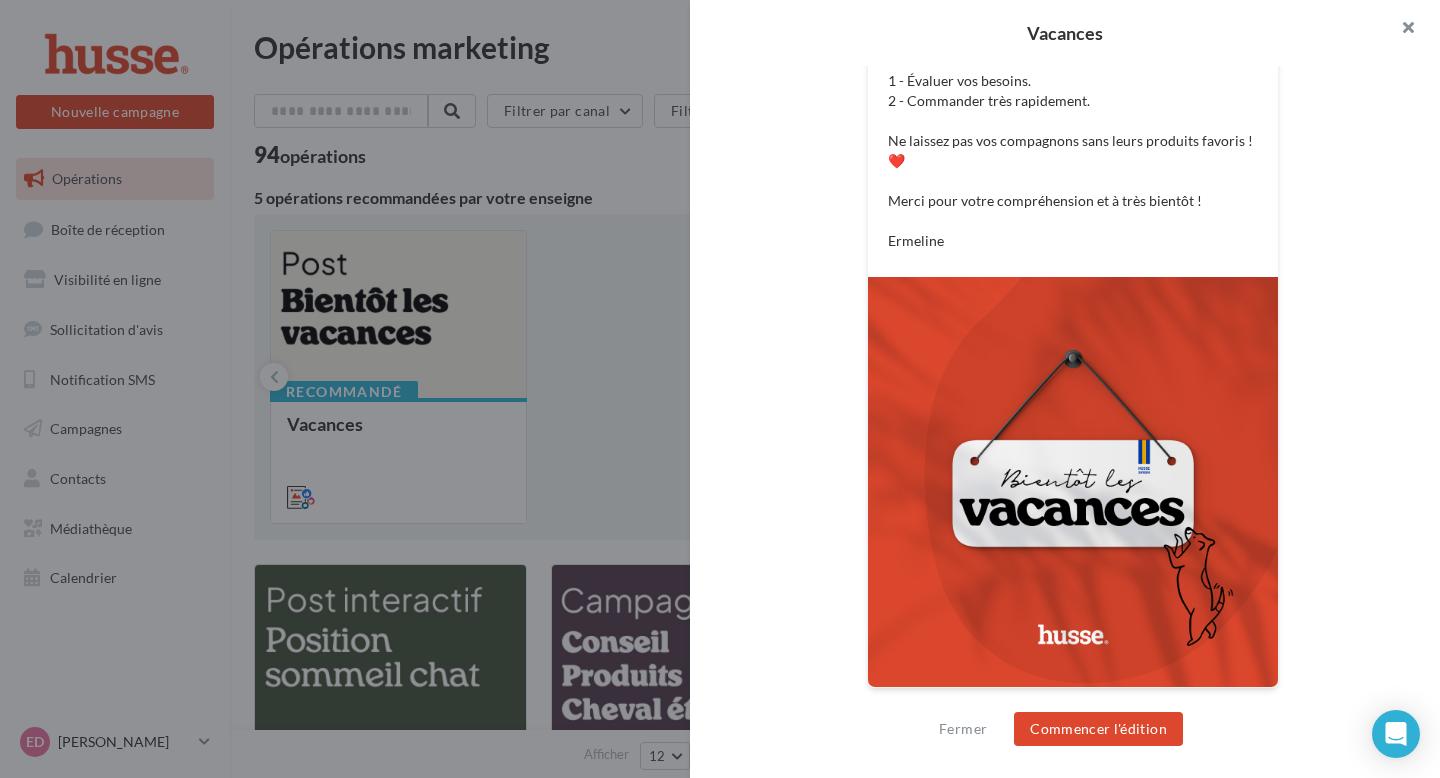 click at bounding box center [1400, 30] 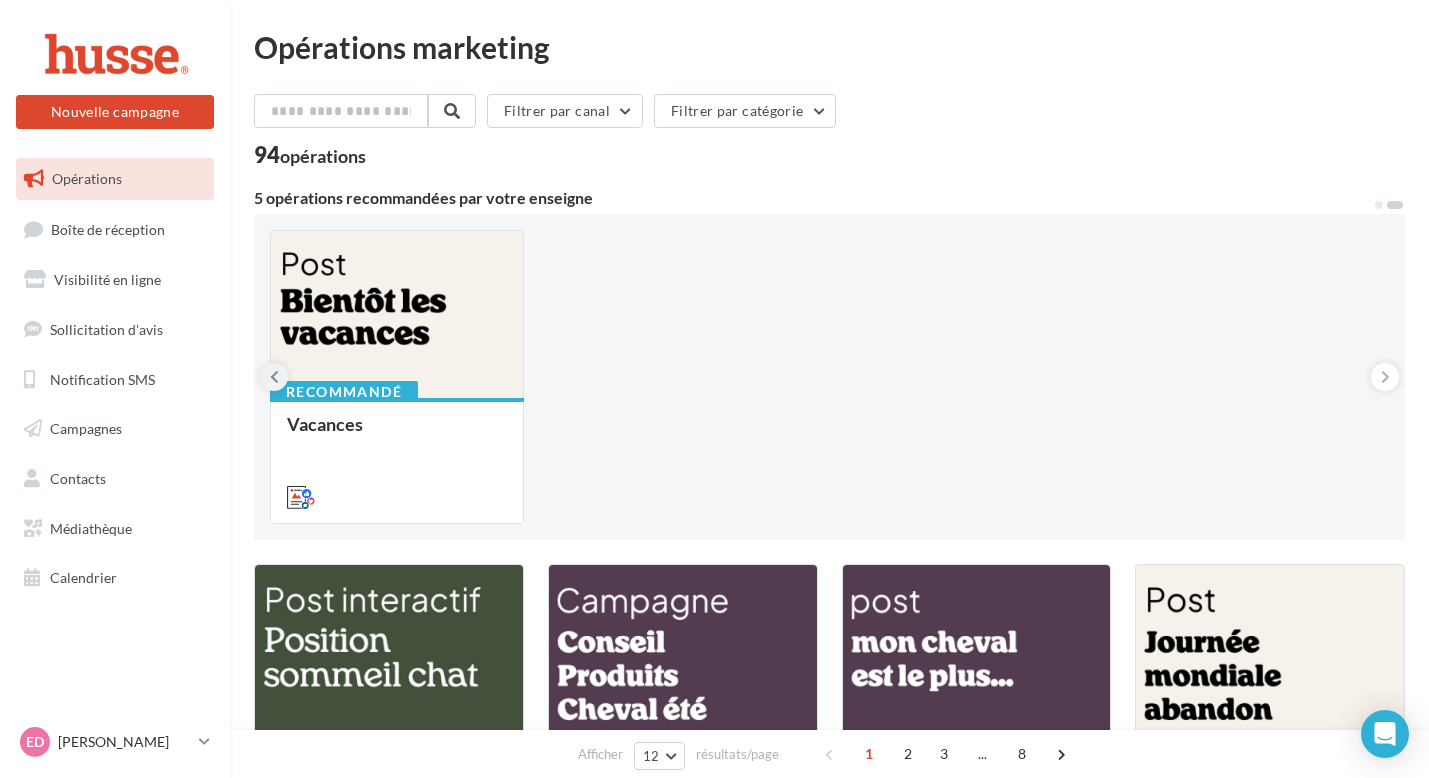 click at bounding box center (274, 377) 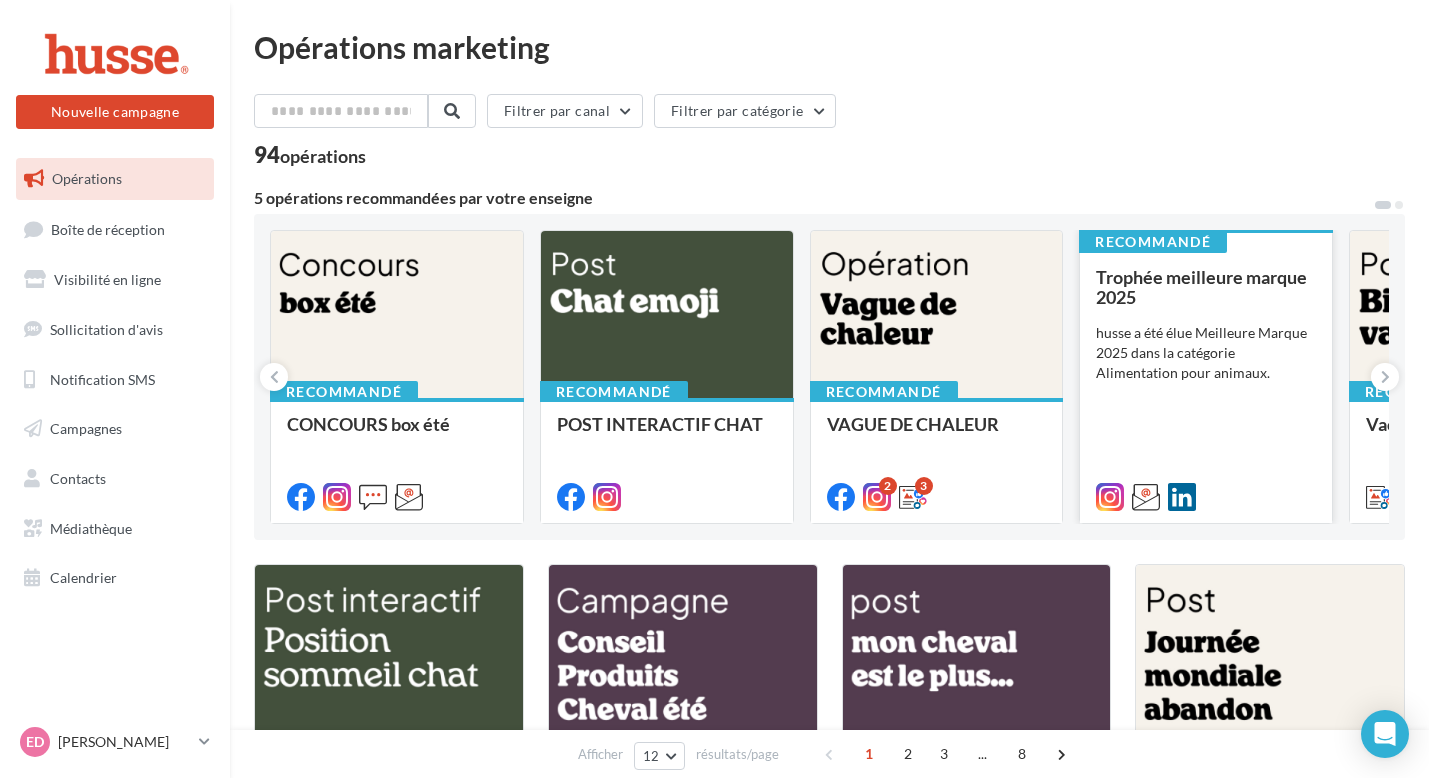 click on "Trophée meilleure marque 2025        husse a été élue Meilleure Marque 2025 dans la catégorie Alimentation pour animaux." at bounding box center [1206, 386] 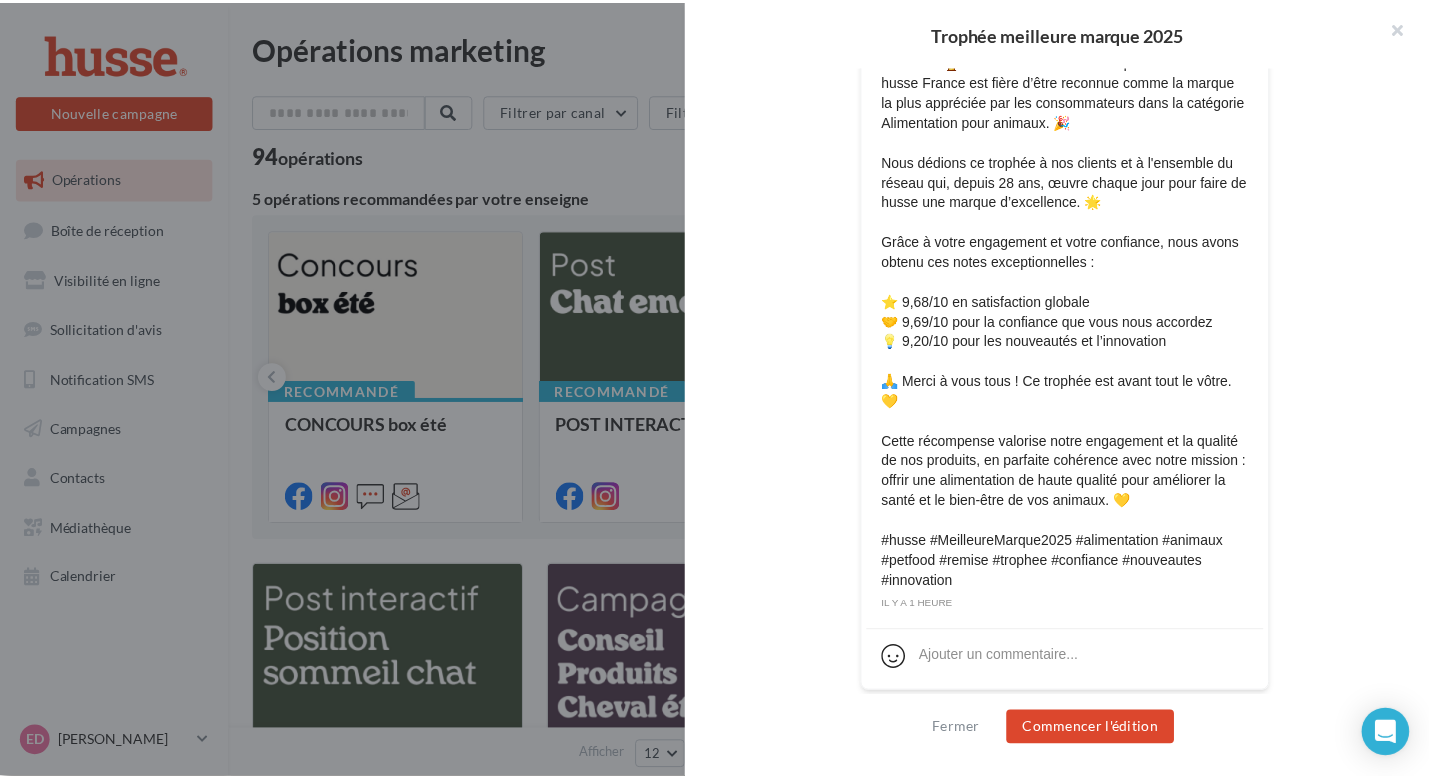 scroll, scrollTop: 1030, scrollLeft: 0, axis: vertical 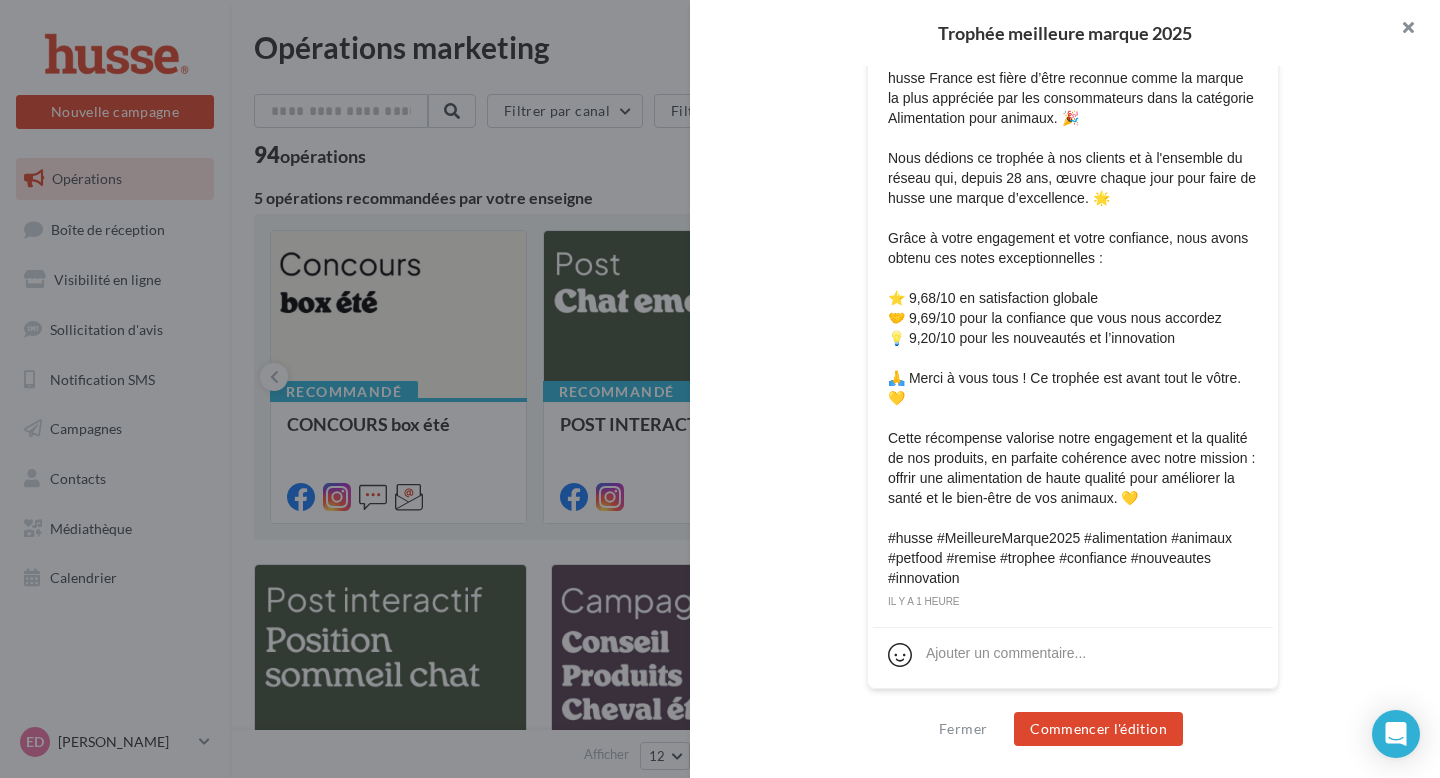 click at bounding box center [1400, 30] 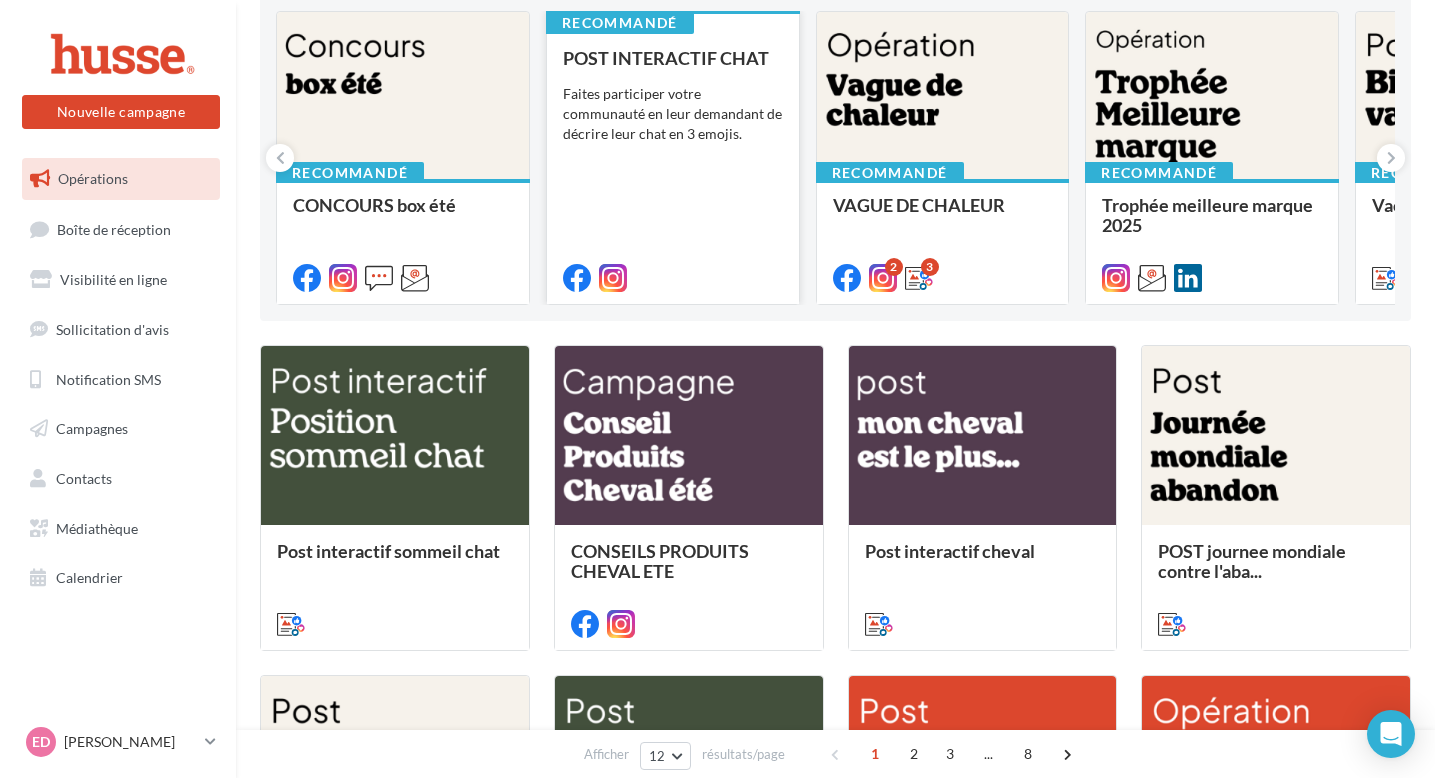 scroll, scrollTop: 331, scrollLeft: 0, axis: vertical 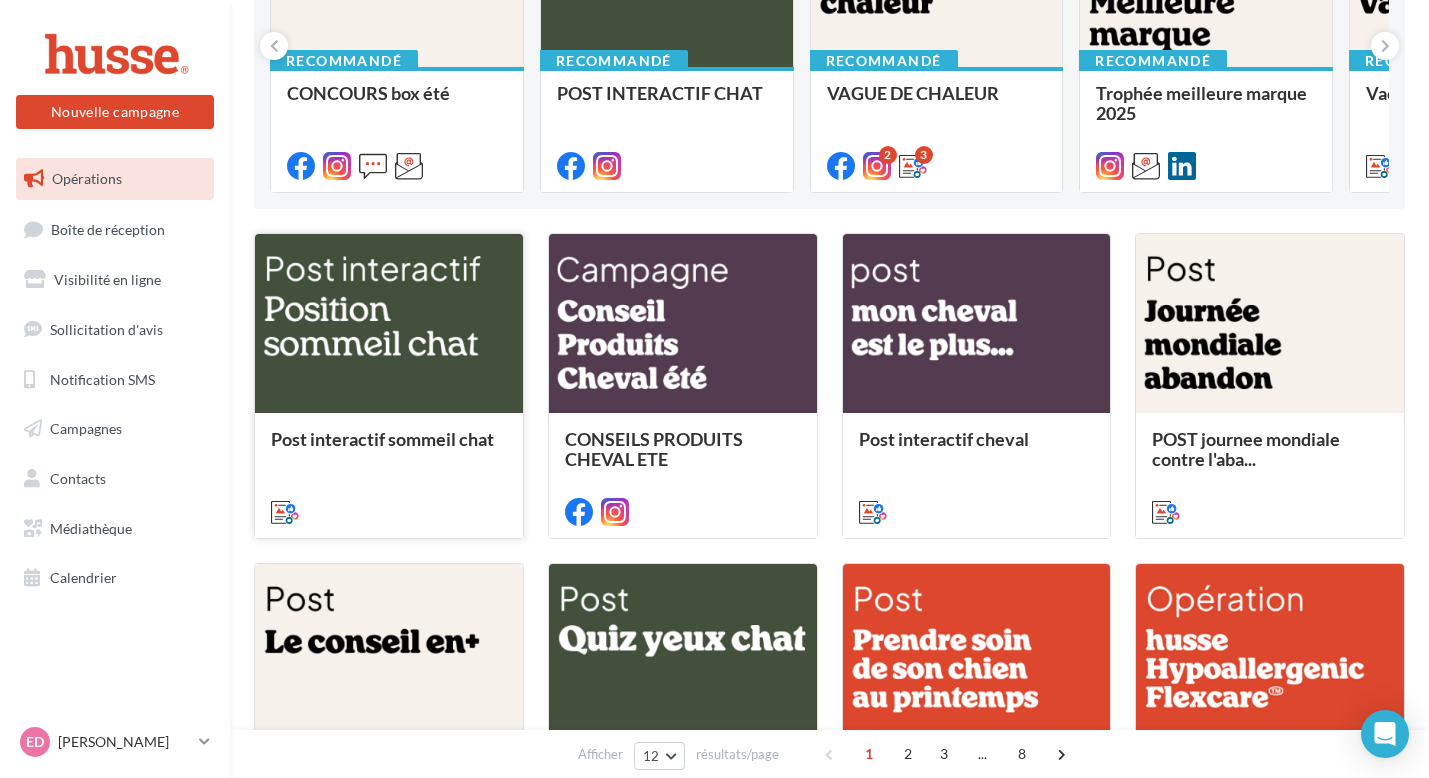 click at bounding box center (389, 324) 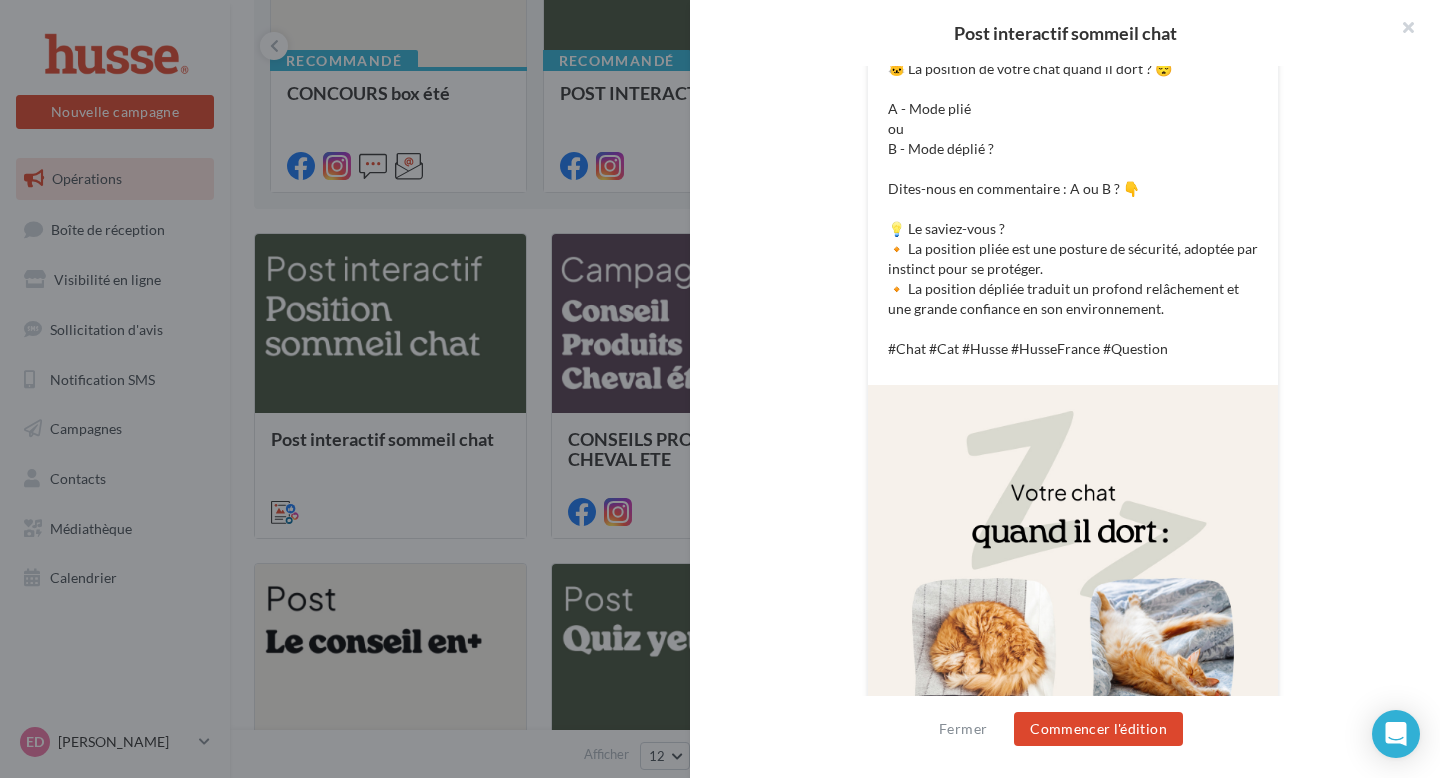 scroll, scrollTop: 33, scrollLeft: 0, axis: vertical 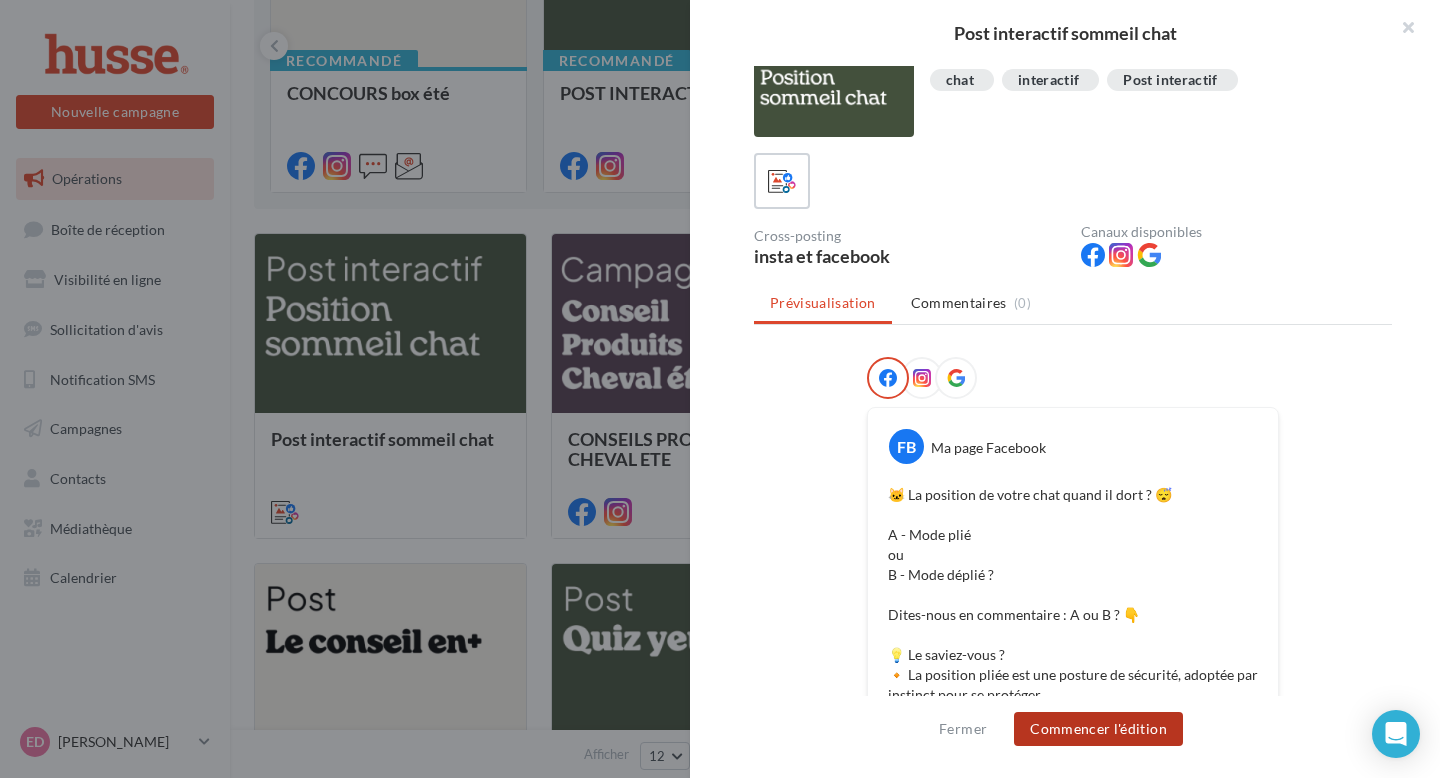 click on "Commencer l'édition" at bounding box center (1098, 729) 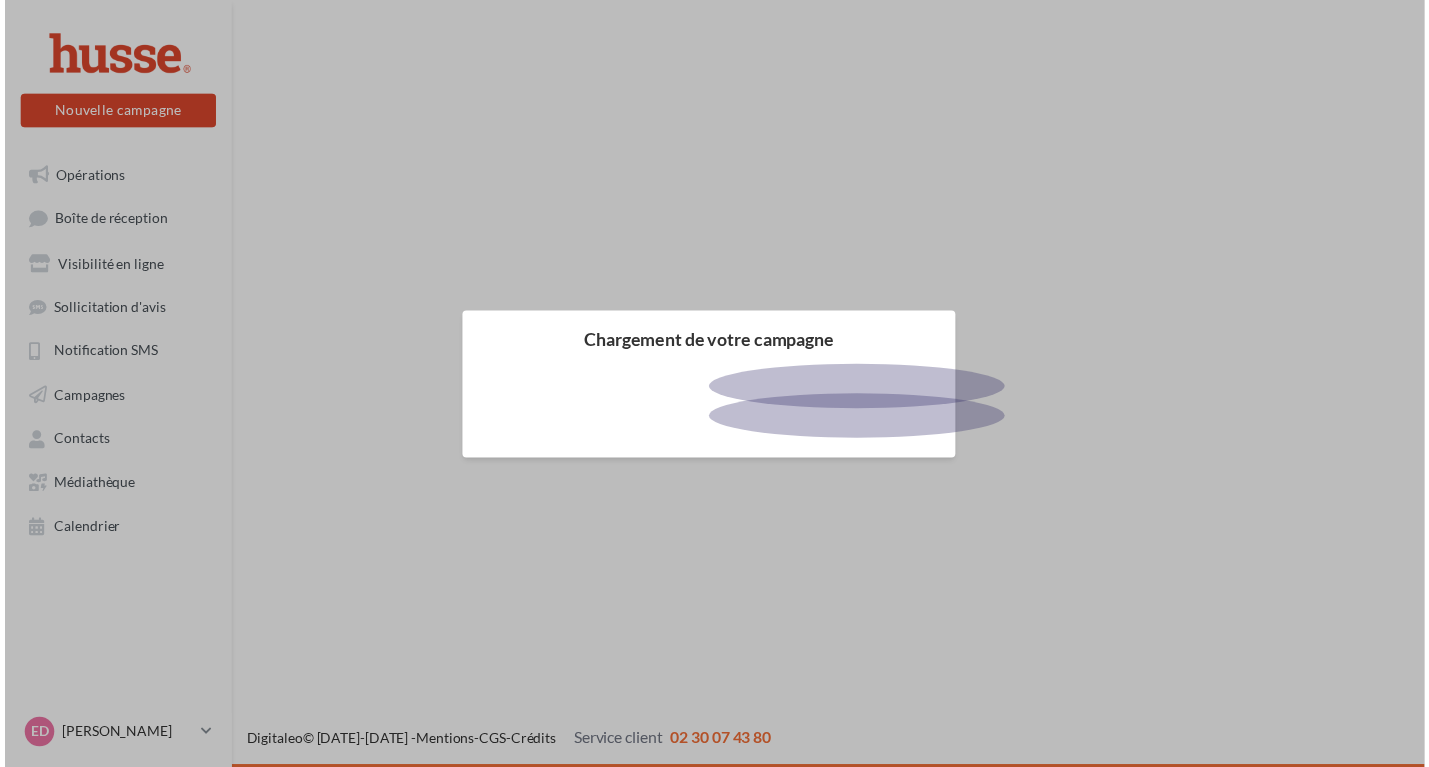 scroll, scrollTop: 0, scrollLeft: 0, axis: both 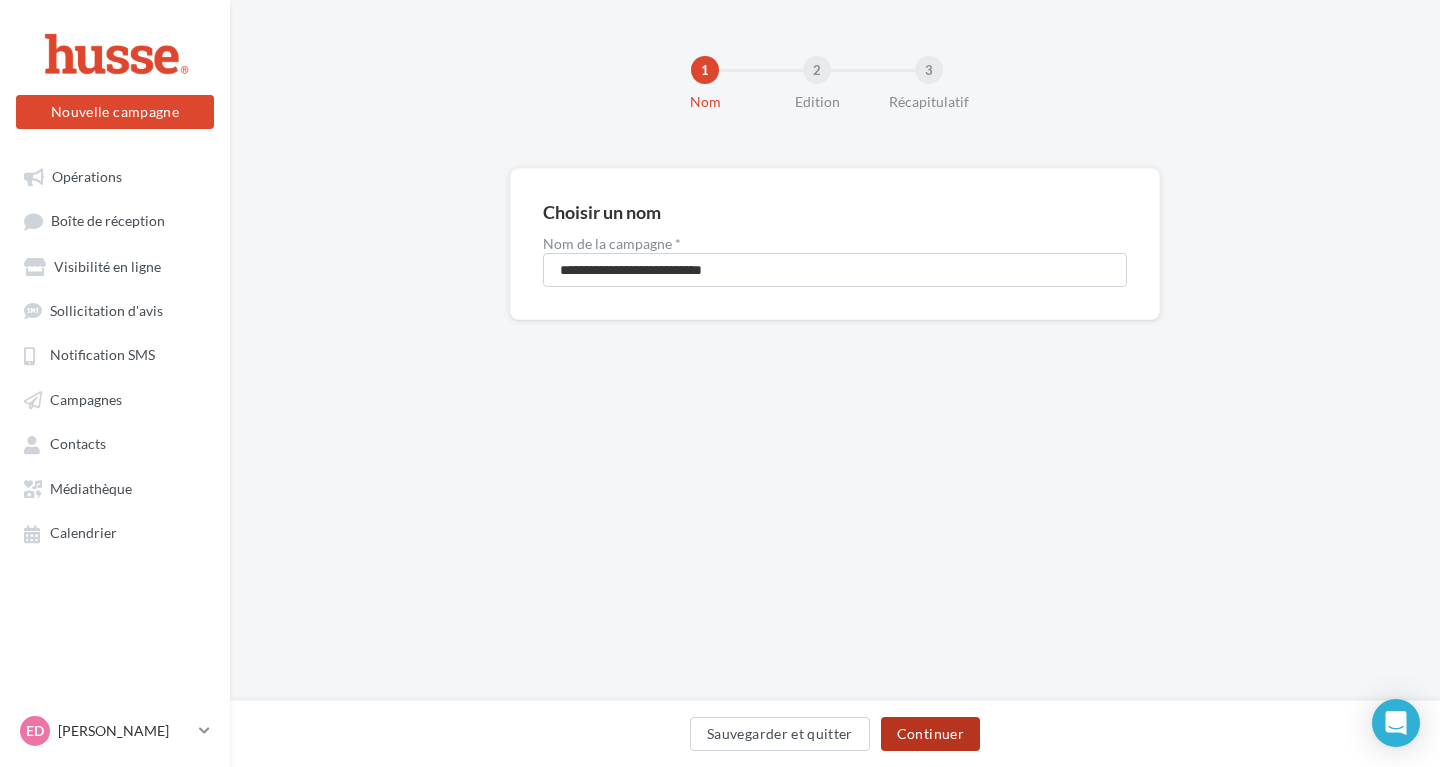click on "Continuer" at bounding box center [930, 734] 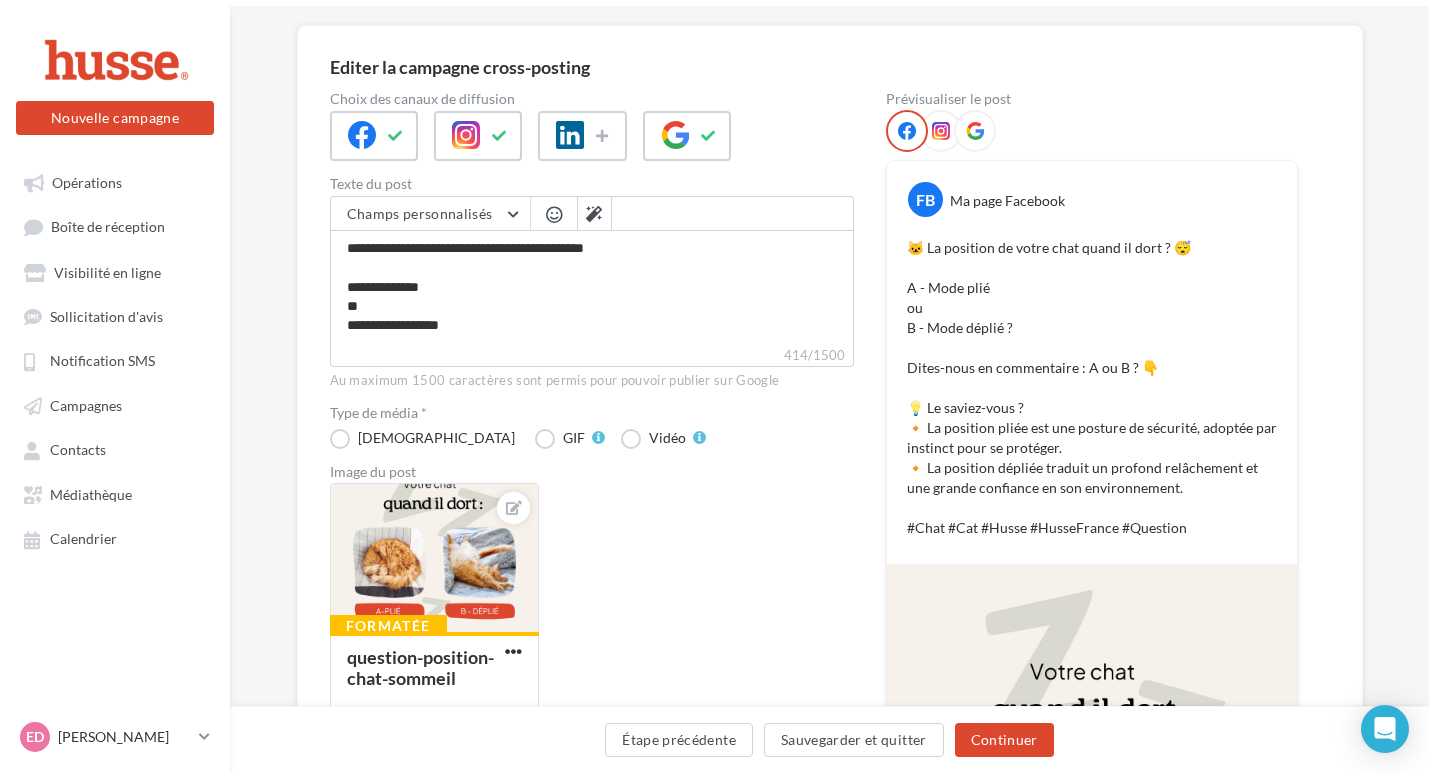scroll, scrollTop: 0, scrollLeft: 0, axis: both 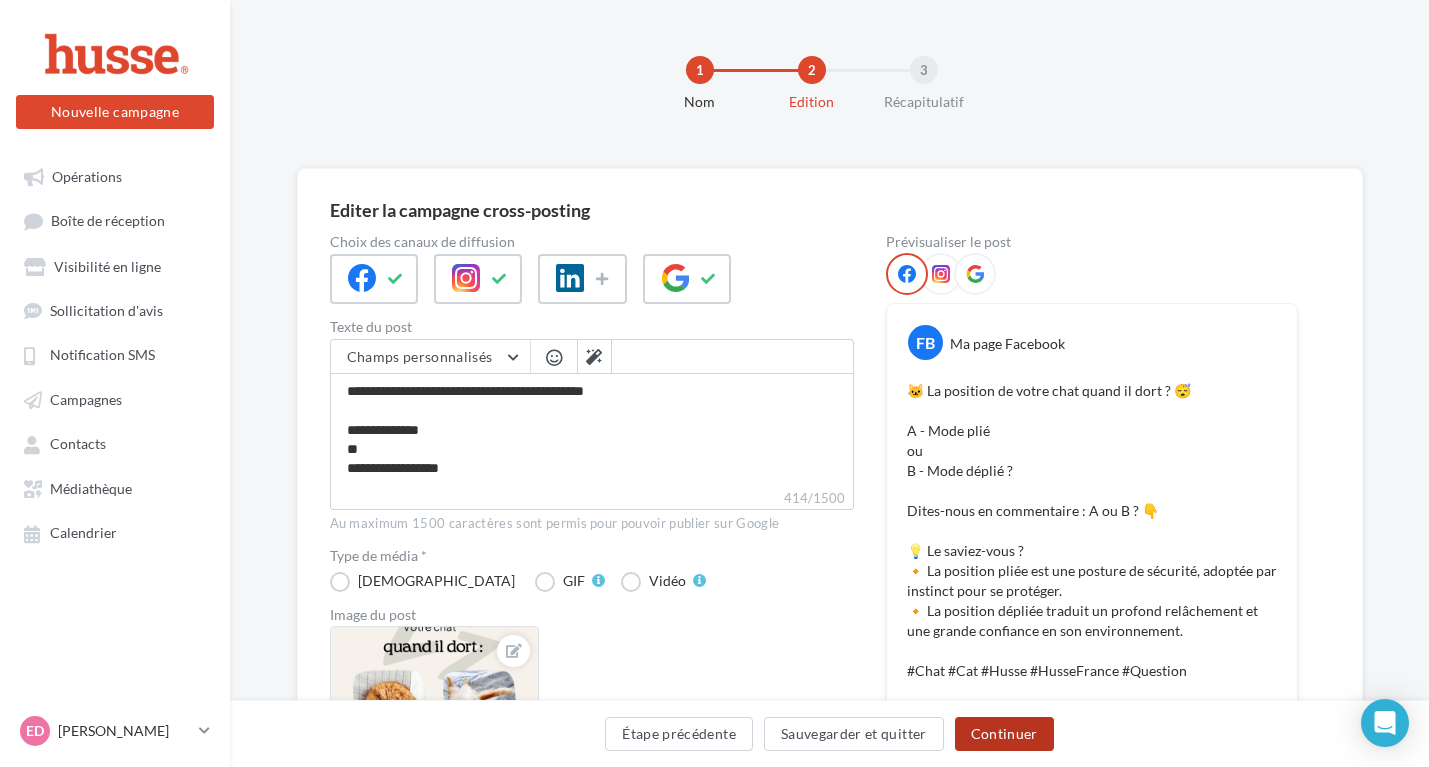 click on "Continuer" at bounding box center (1004, 734) 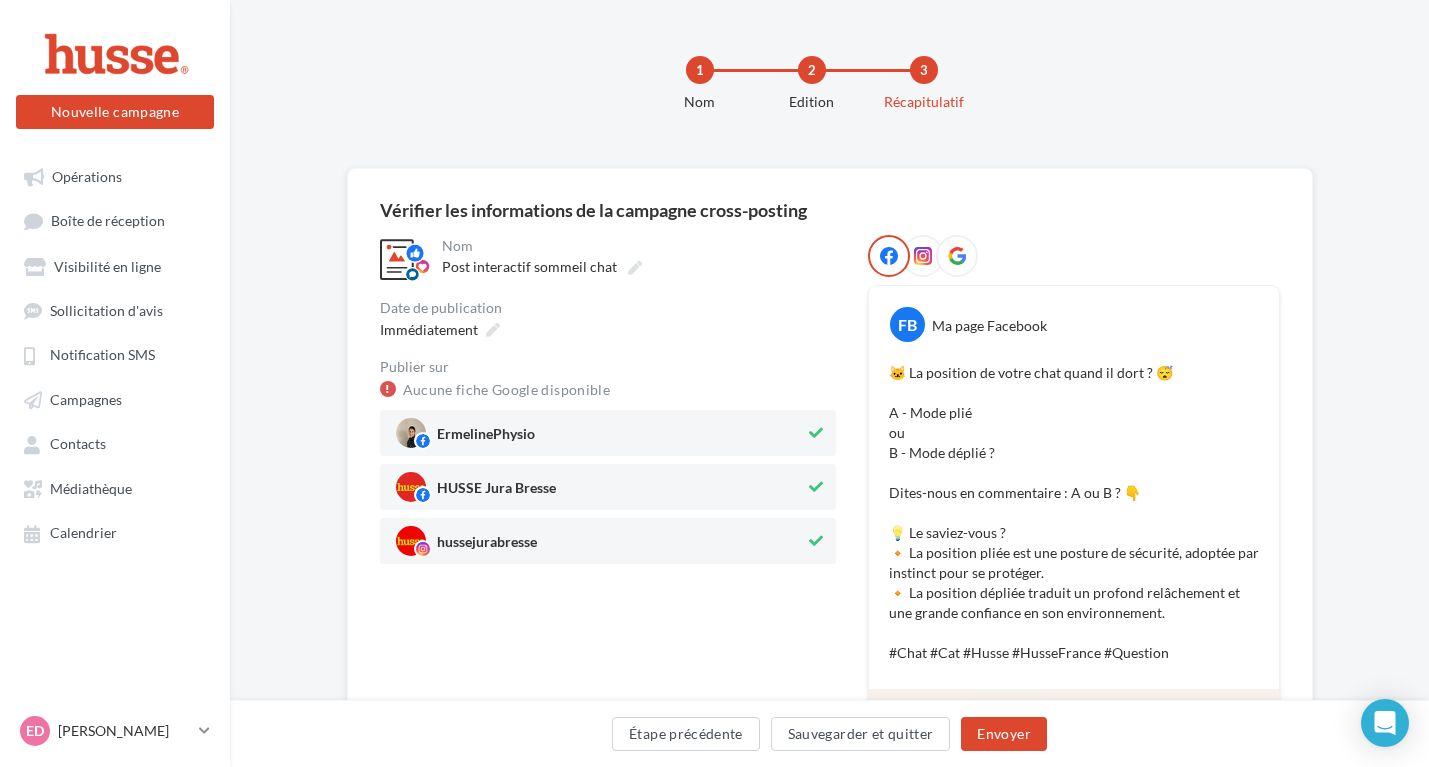 click at bounding box center [816, 433] 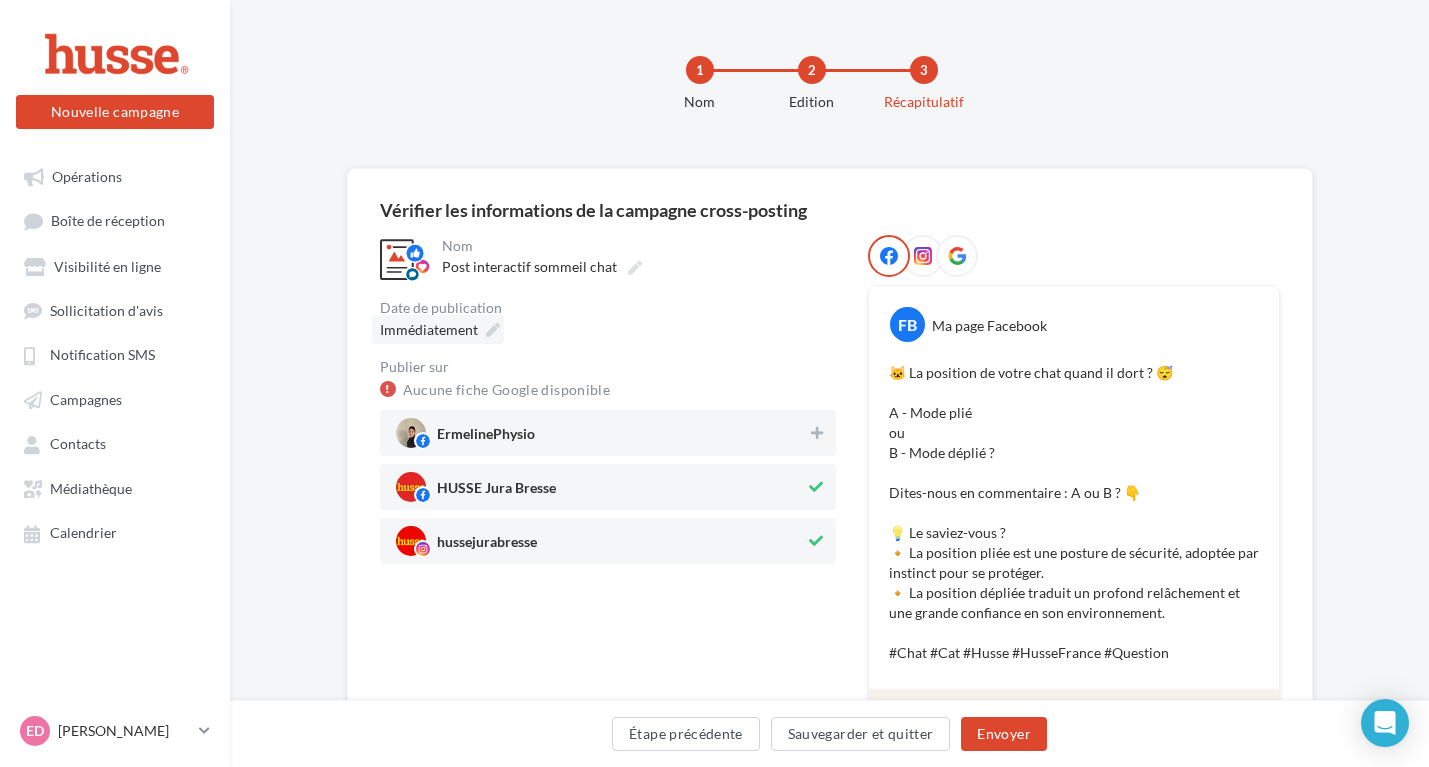 click on "Immédiatement" at bounding box center [429, 329] 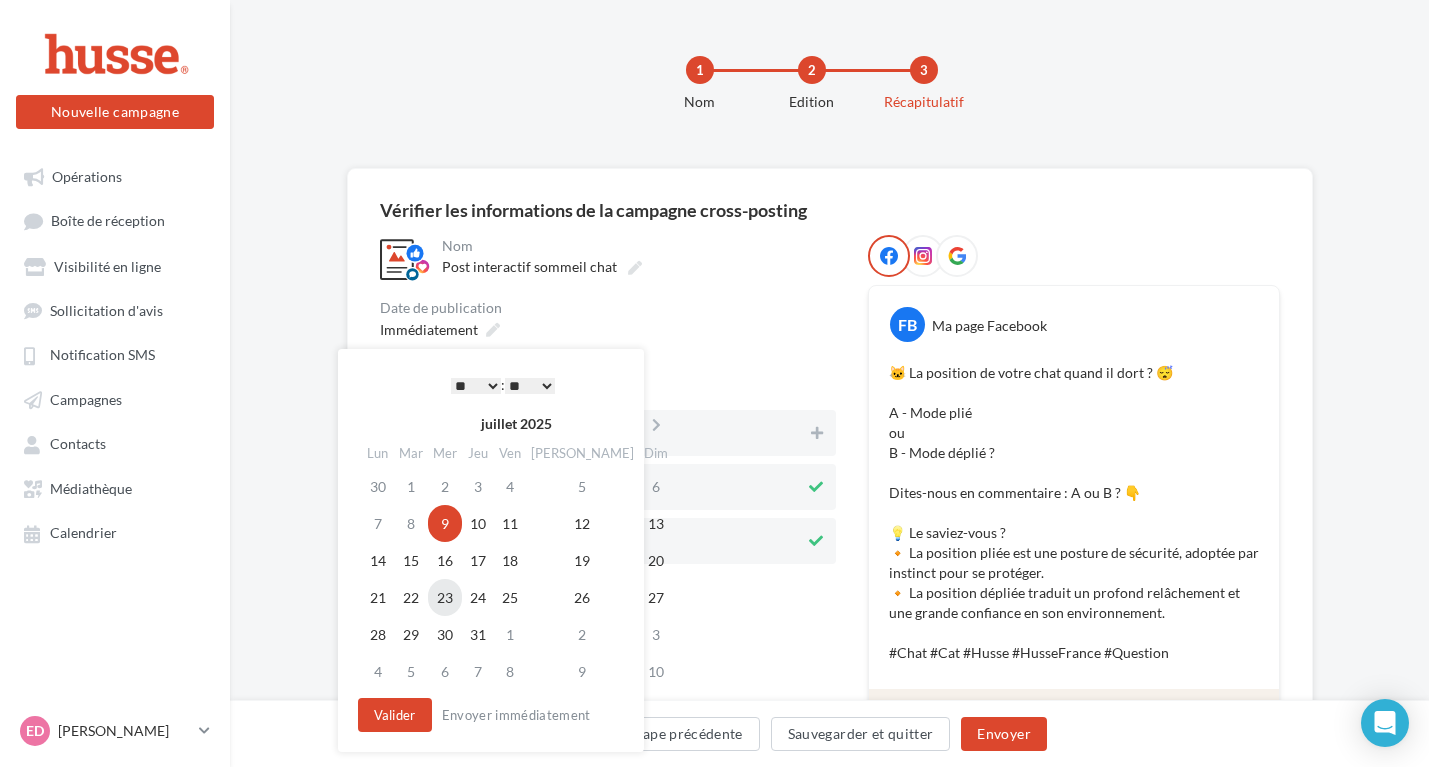 click on "23" at bounding box center (445, 597) 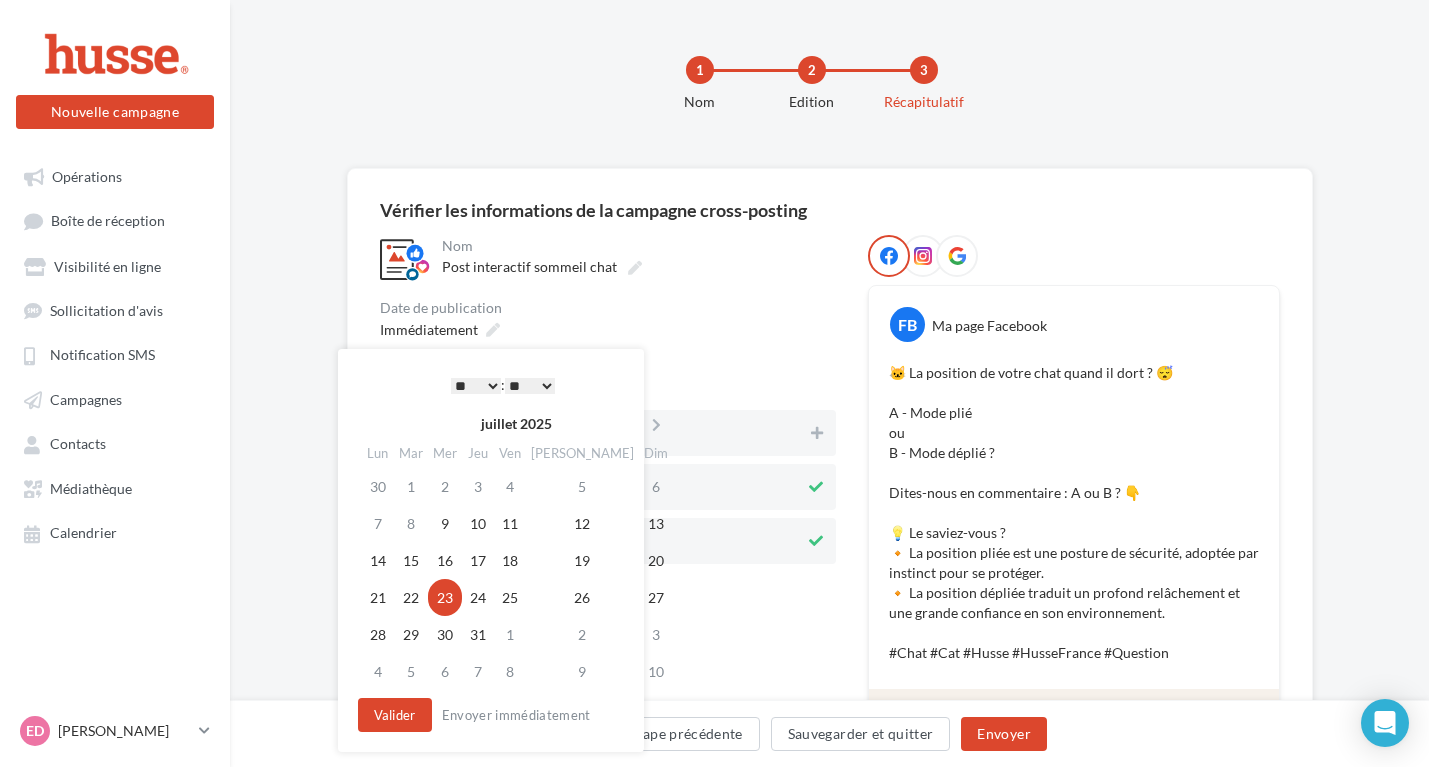 click on "* * * * * * * * * * ** ** ** ** ** ** ** ** ** ** ** ** ** **" at bounding box center (476, 386) 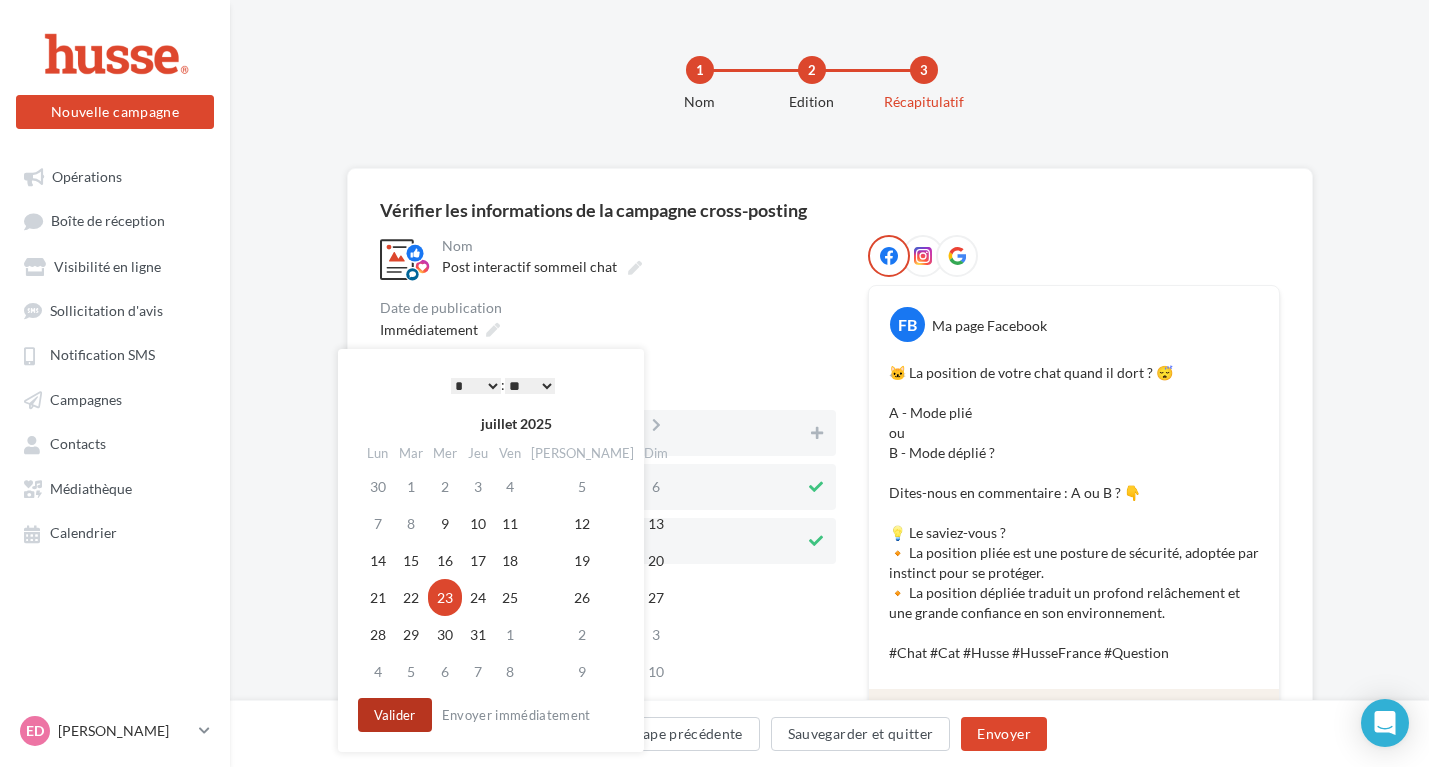 click on "Valider" at bounding box center [395, 715] 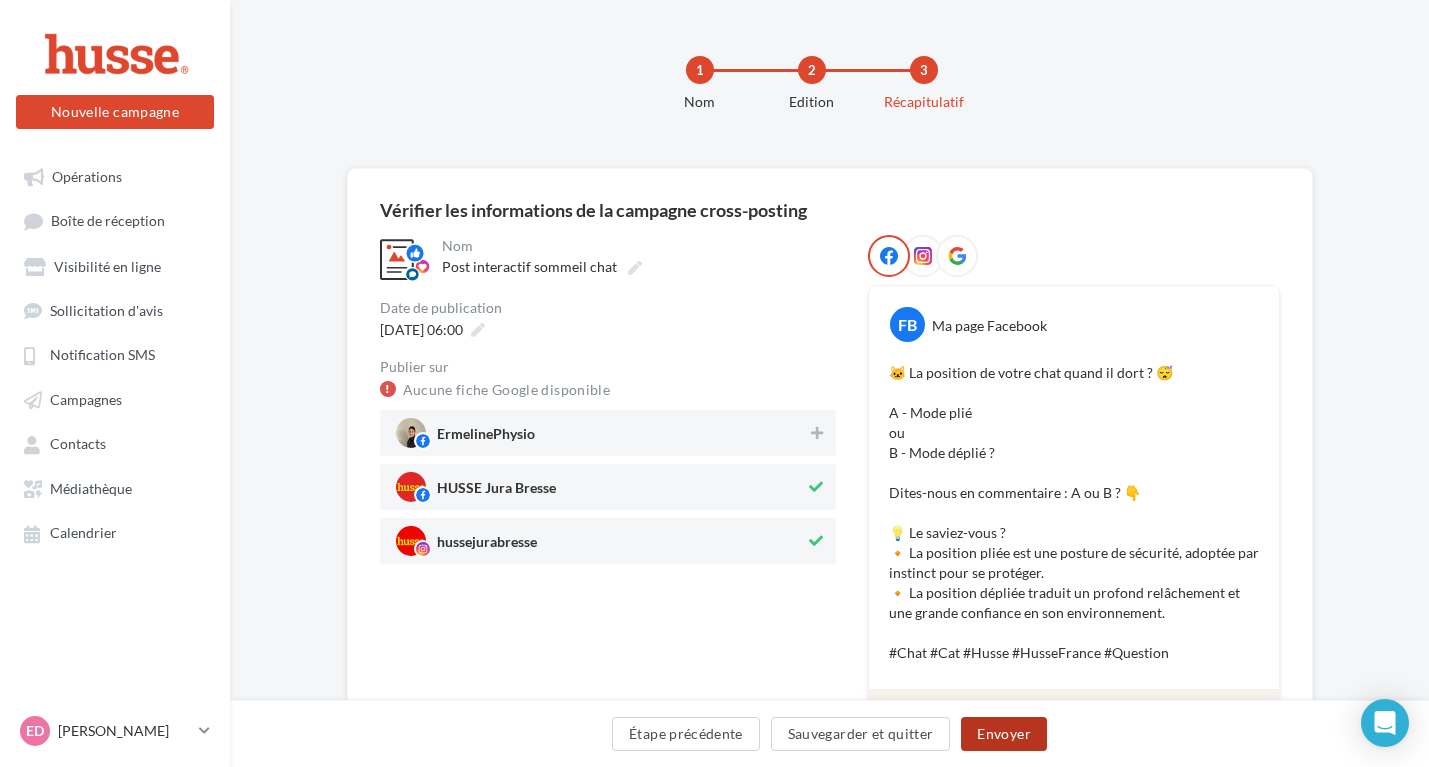 click on "Envoyer" at bounding box center [1003, 734] 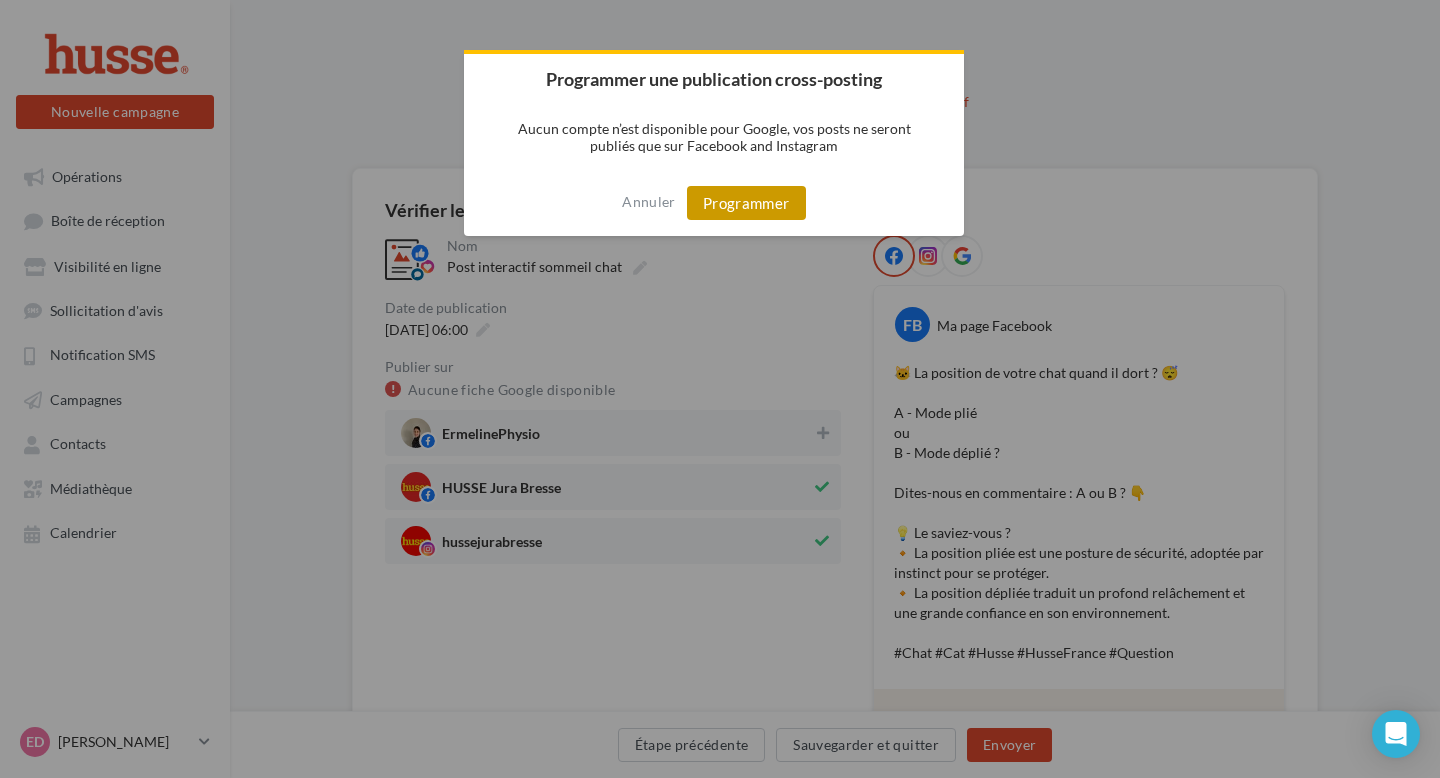 click on "Programmer" at bounding box center (746, 203) 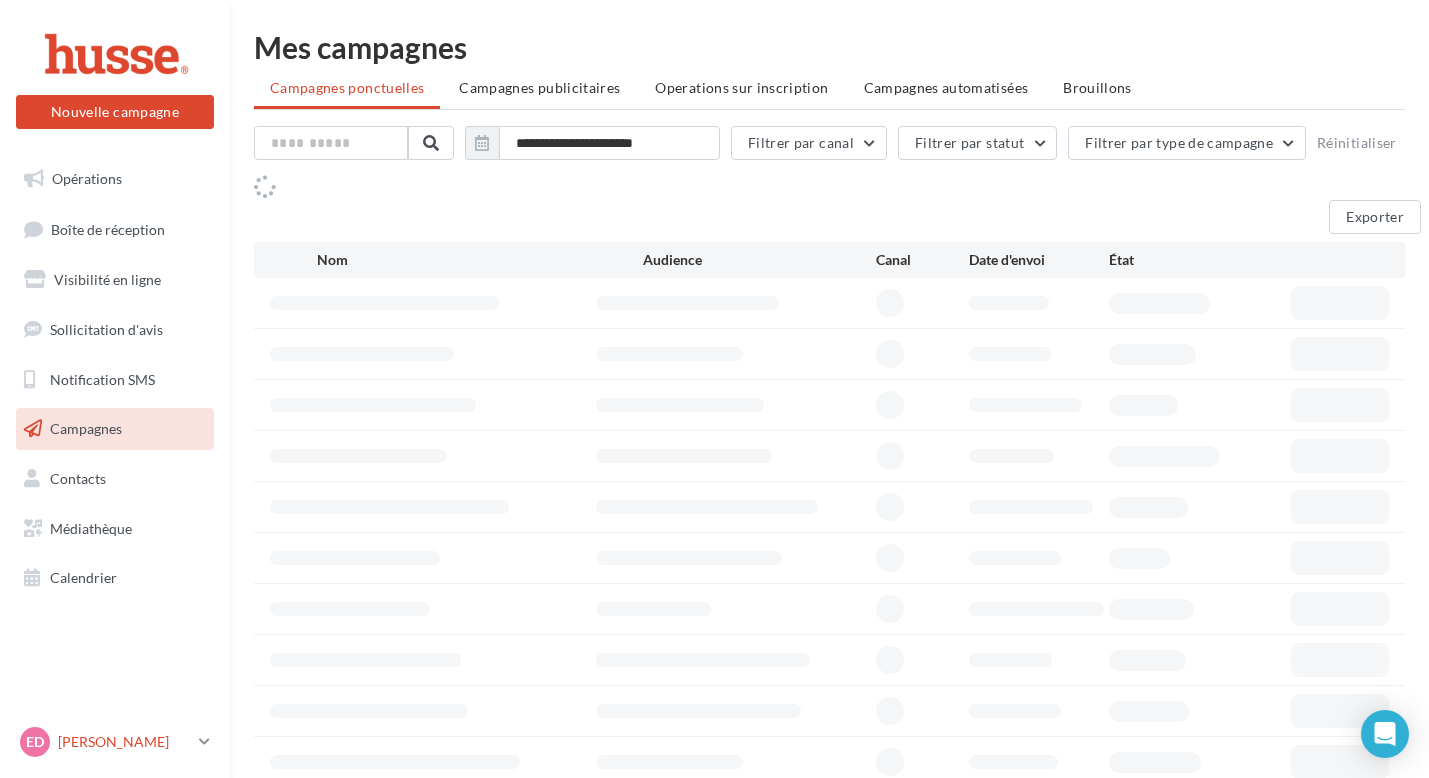 scroll, scrollTop: 0, scrollLeft: 0, axis: both 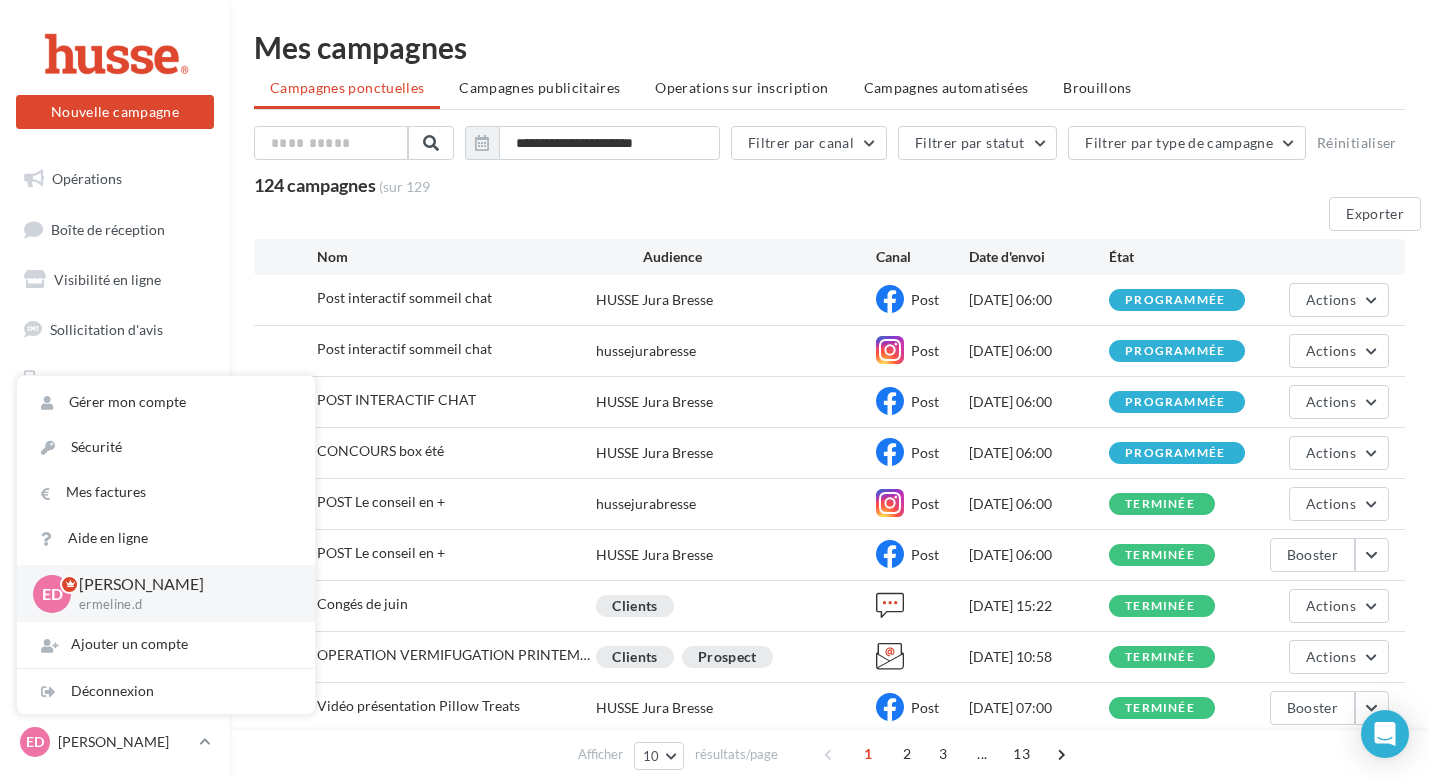 click on "Exporter" at bounding box center [837, 218] 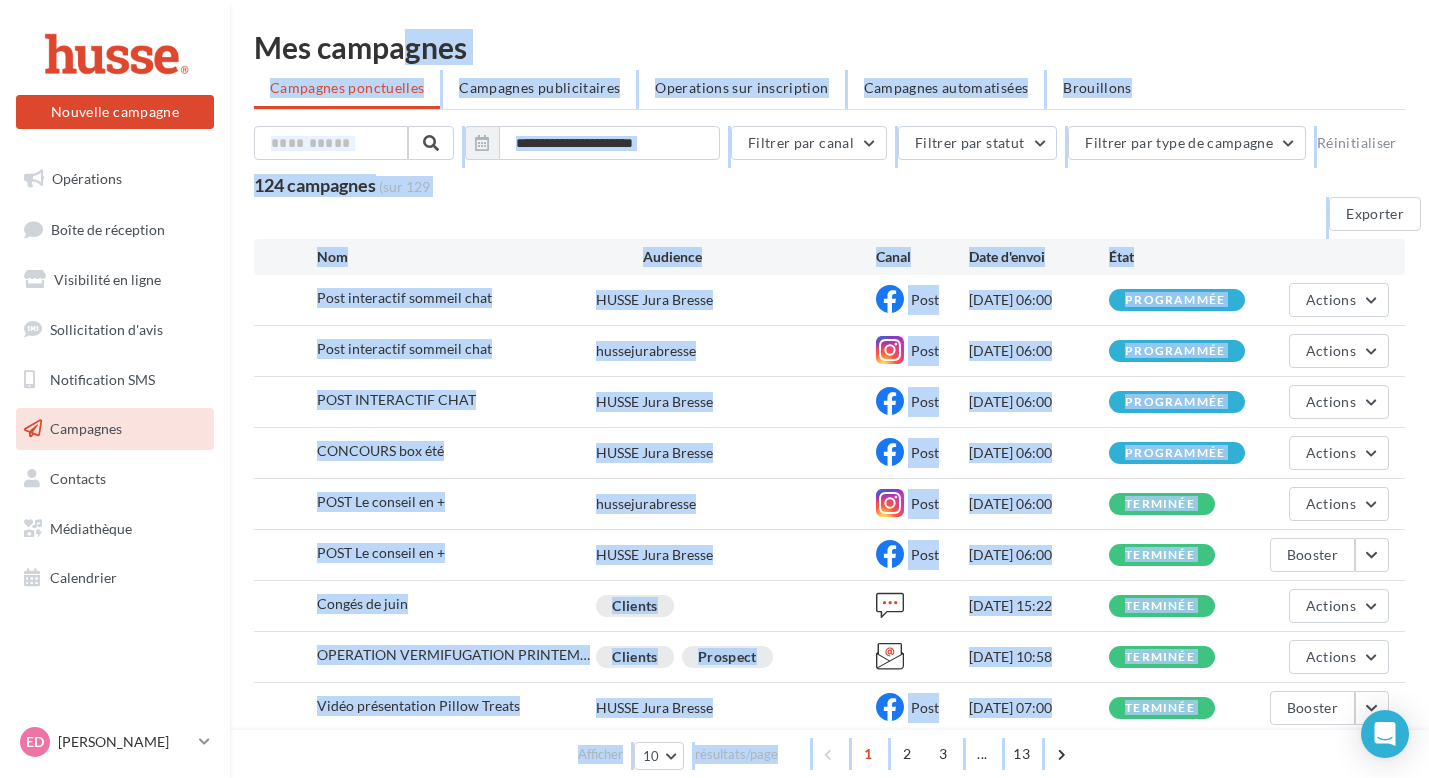 click on "Nouvelle campagne
Nouvelle campagne
Opérations
Boîte de réception
Visibilité en ligne
Sollicitation d'avis
Notification SMS
Campagnes
Contacts
Mes cibles
Médiathèque
Calendrier" at bounding box center [714, 389] 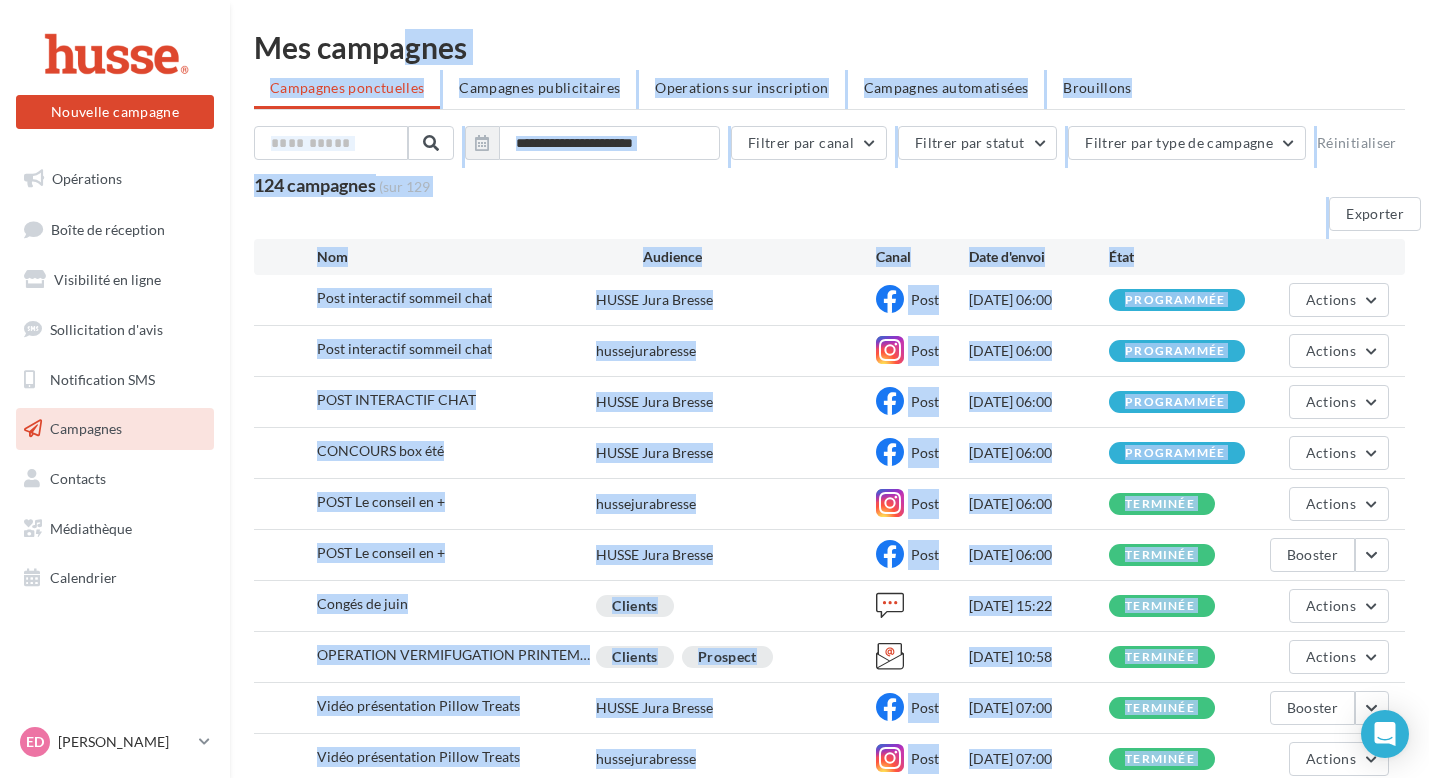 scroll, scrollTop: 84, scrollLeft: 0, axis: vertical 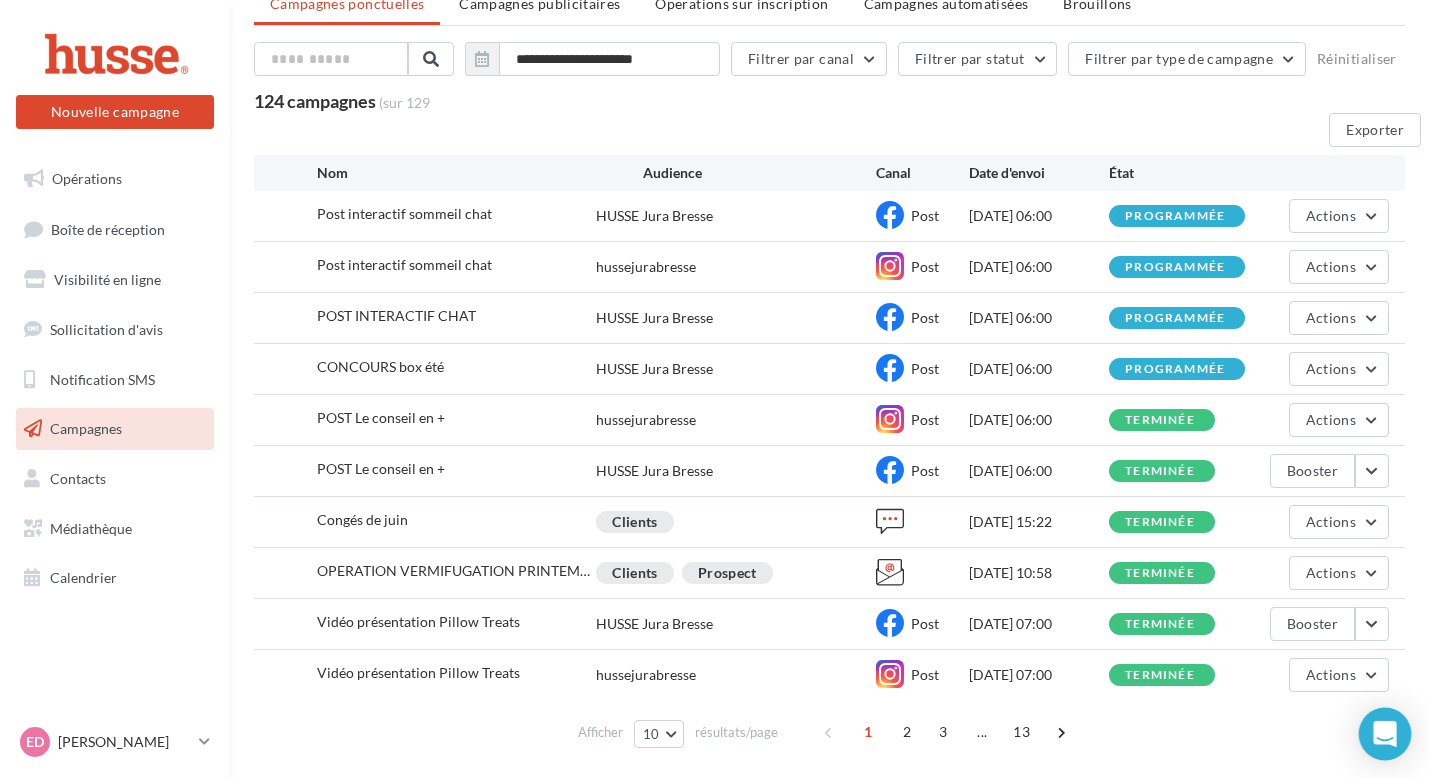 click 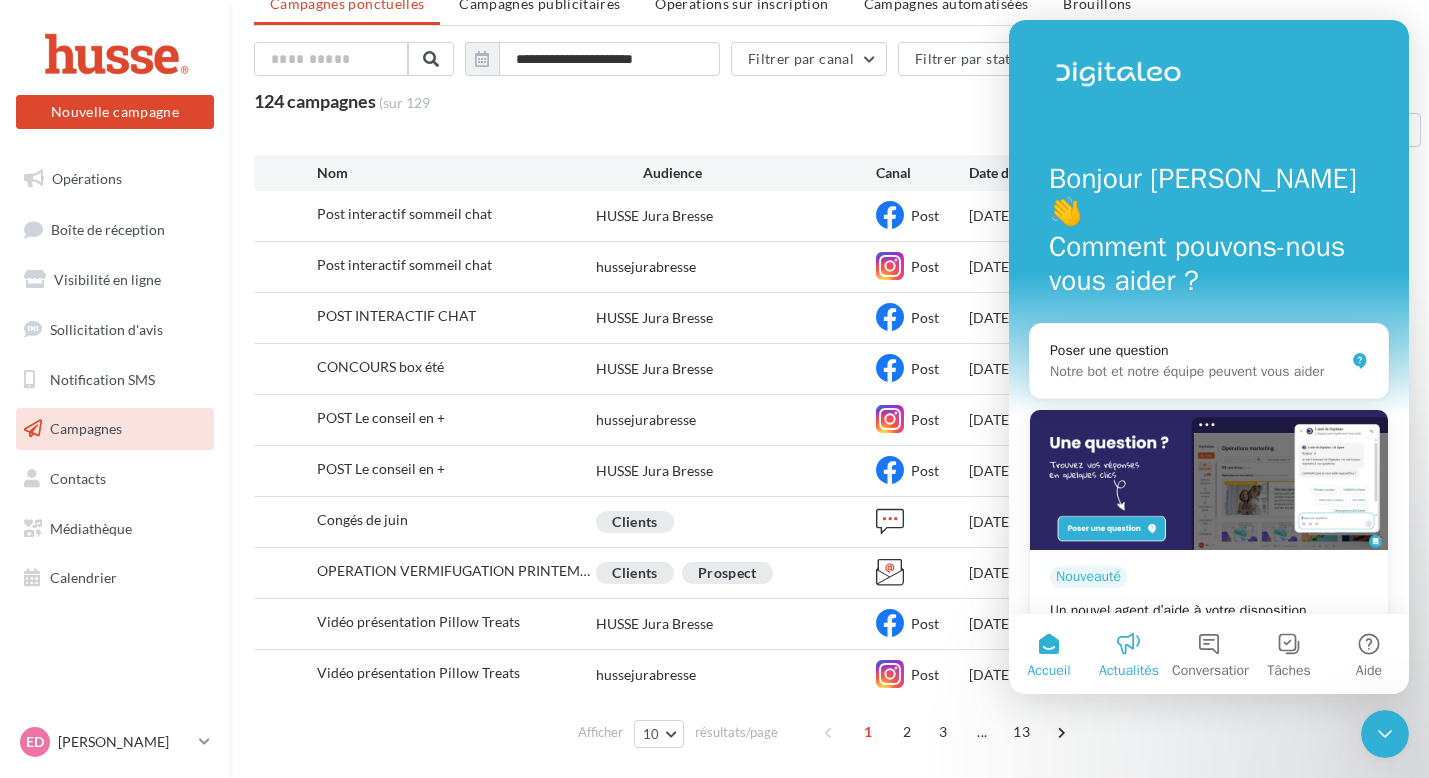 scroll, scrollTop: 0, scrollLeft: 0, axis: both 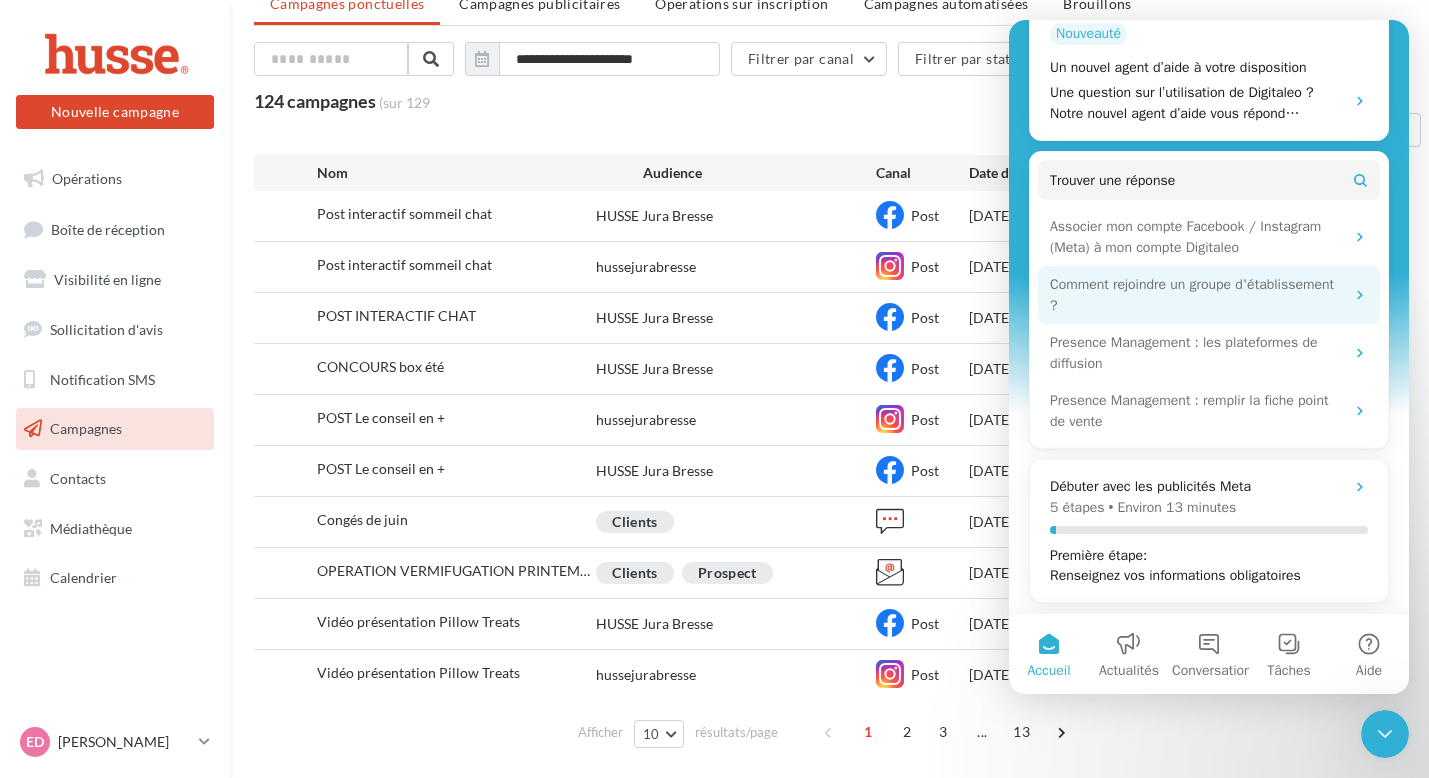 click on "Comment rejoindre un groupe d'établissement ?" at bounding box center [1197, 295] 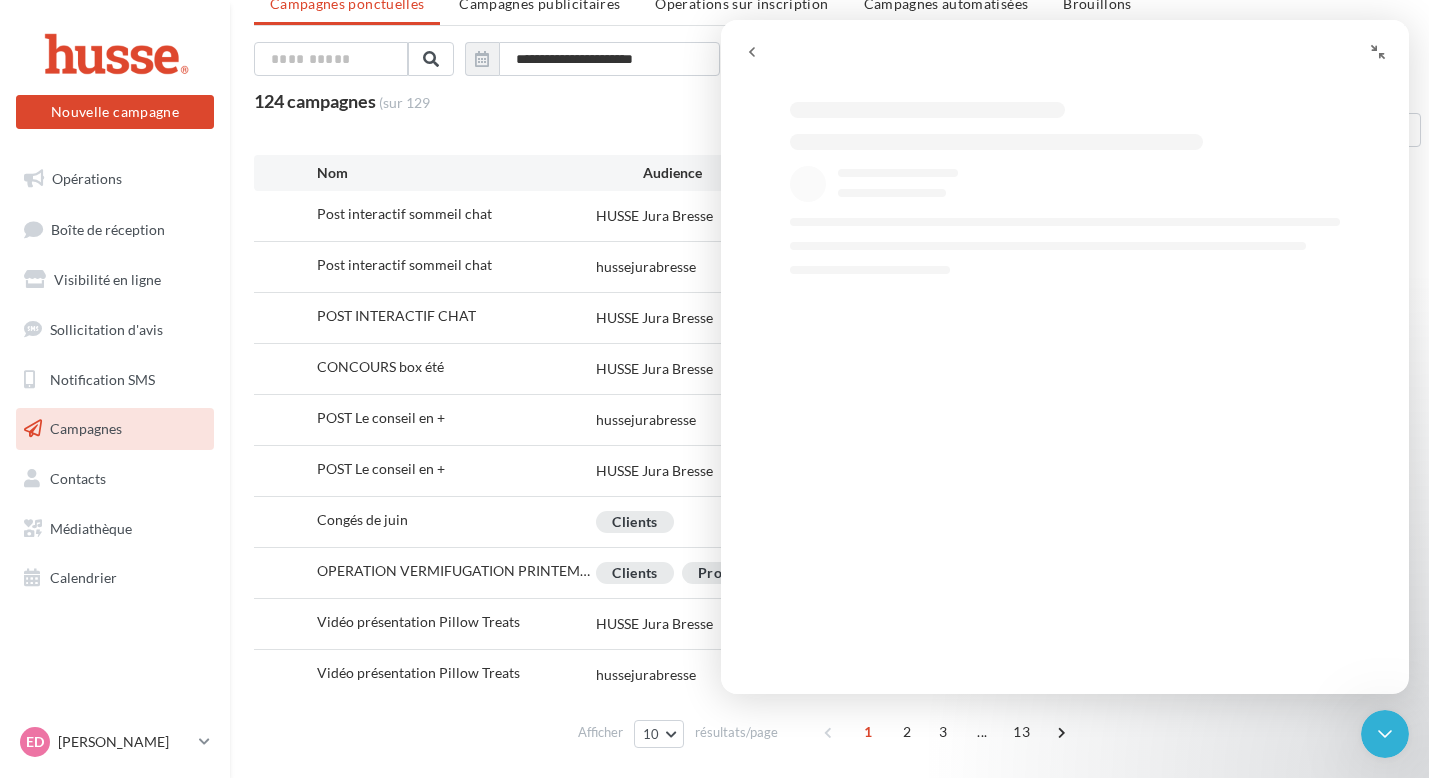 scroll, scrollTop: 0, scrollLeft: 0, axis: both 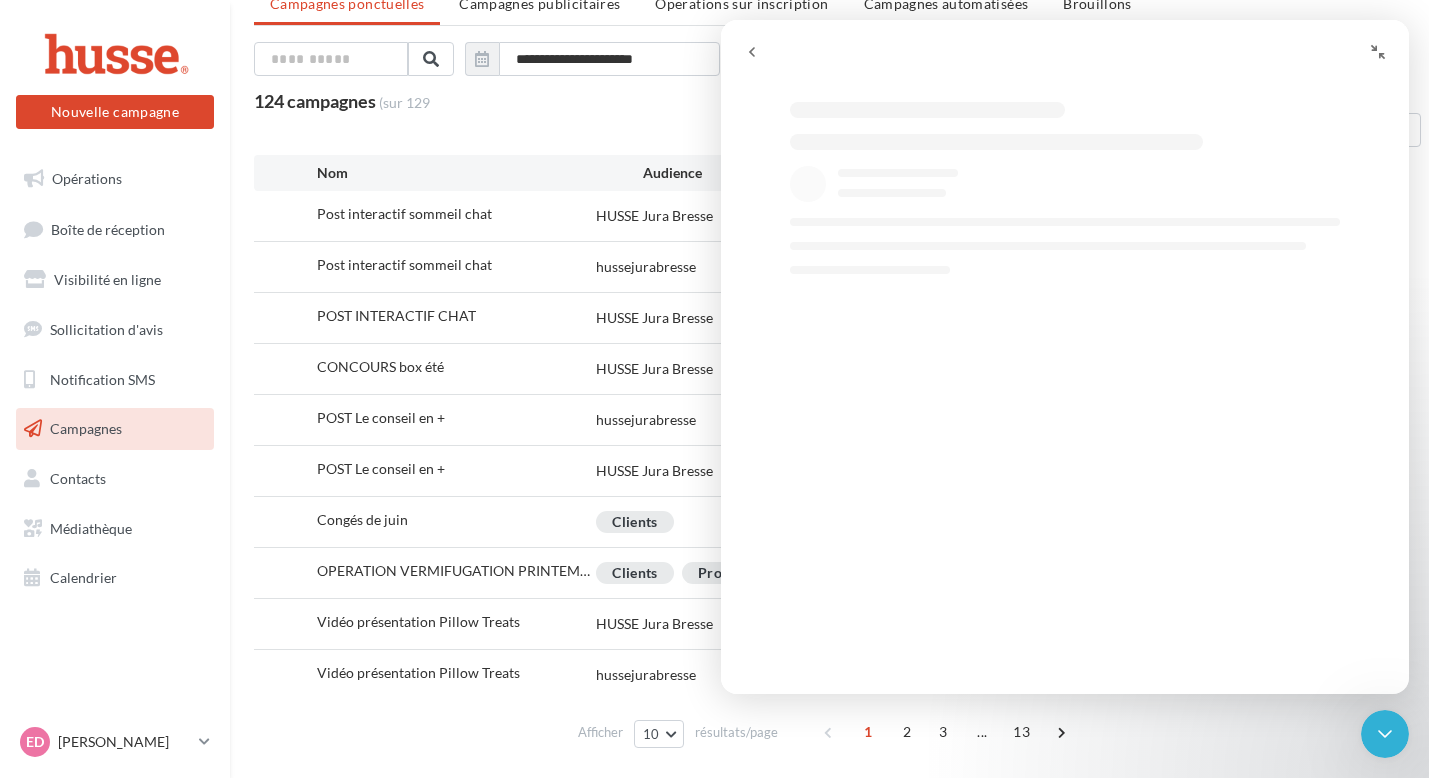 select on "**" 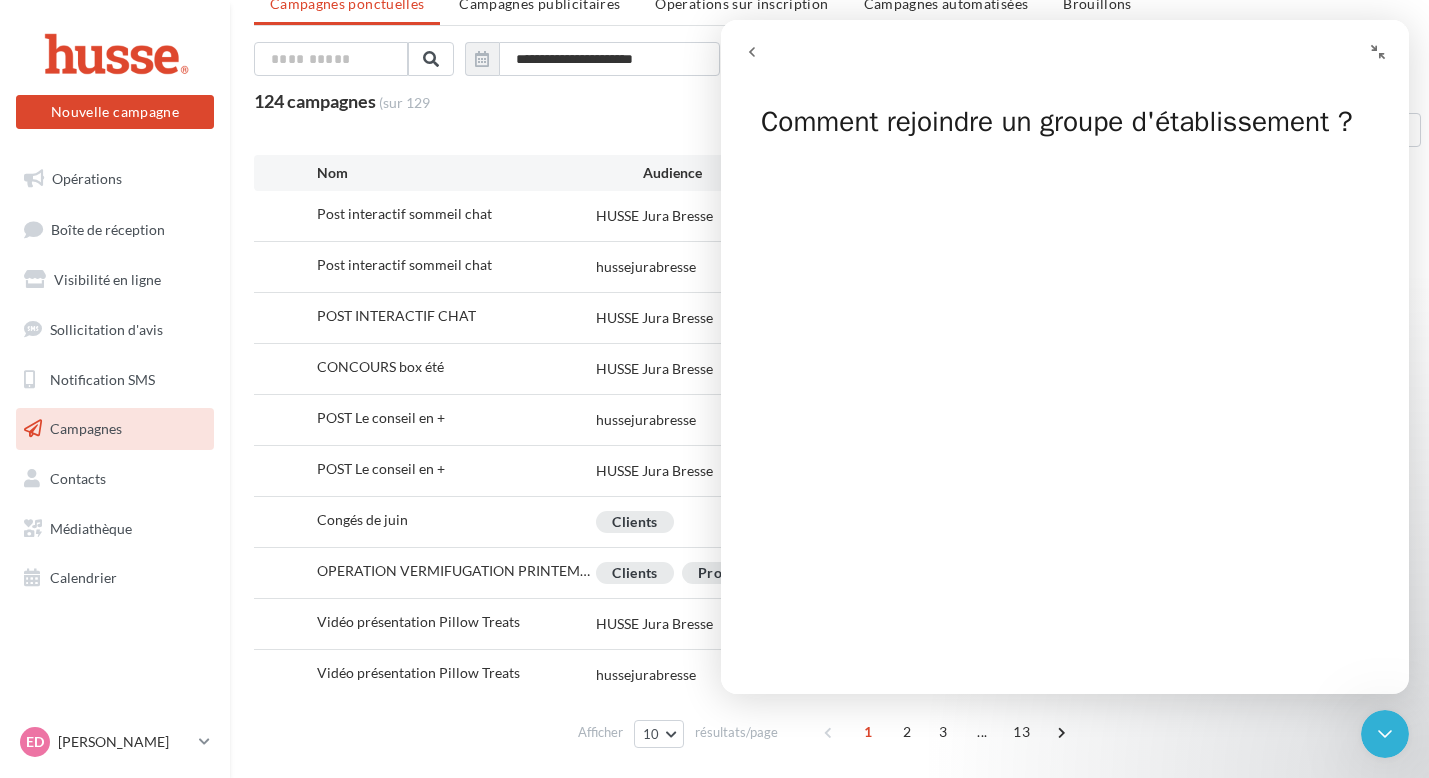 click 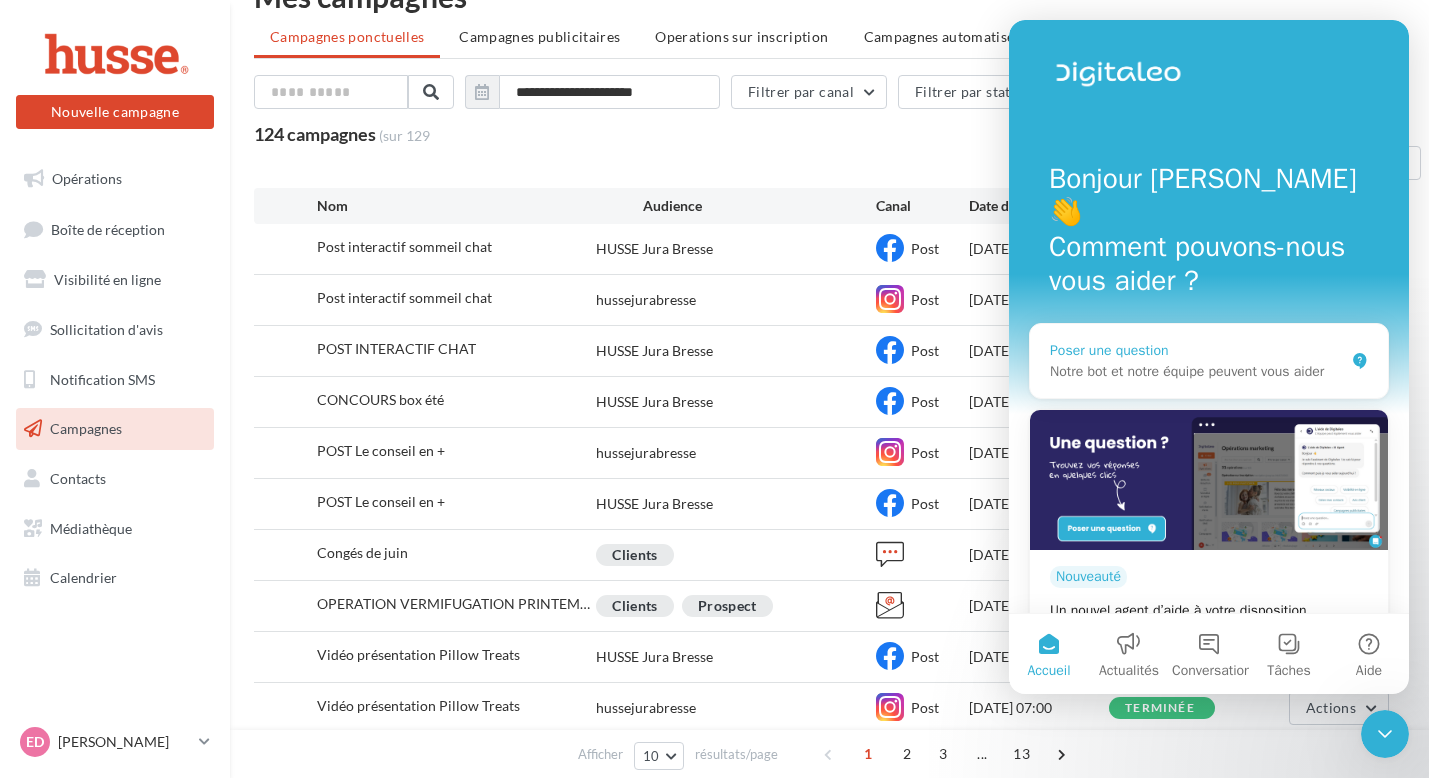 scroll, scrollTop: 48, scrollLeft: 0, axis: vertical 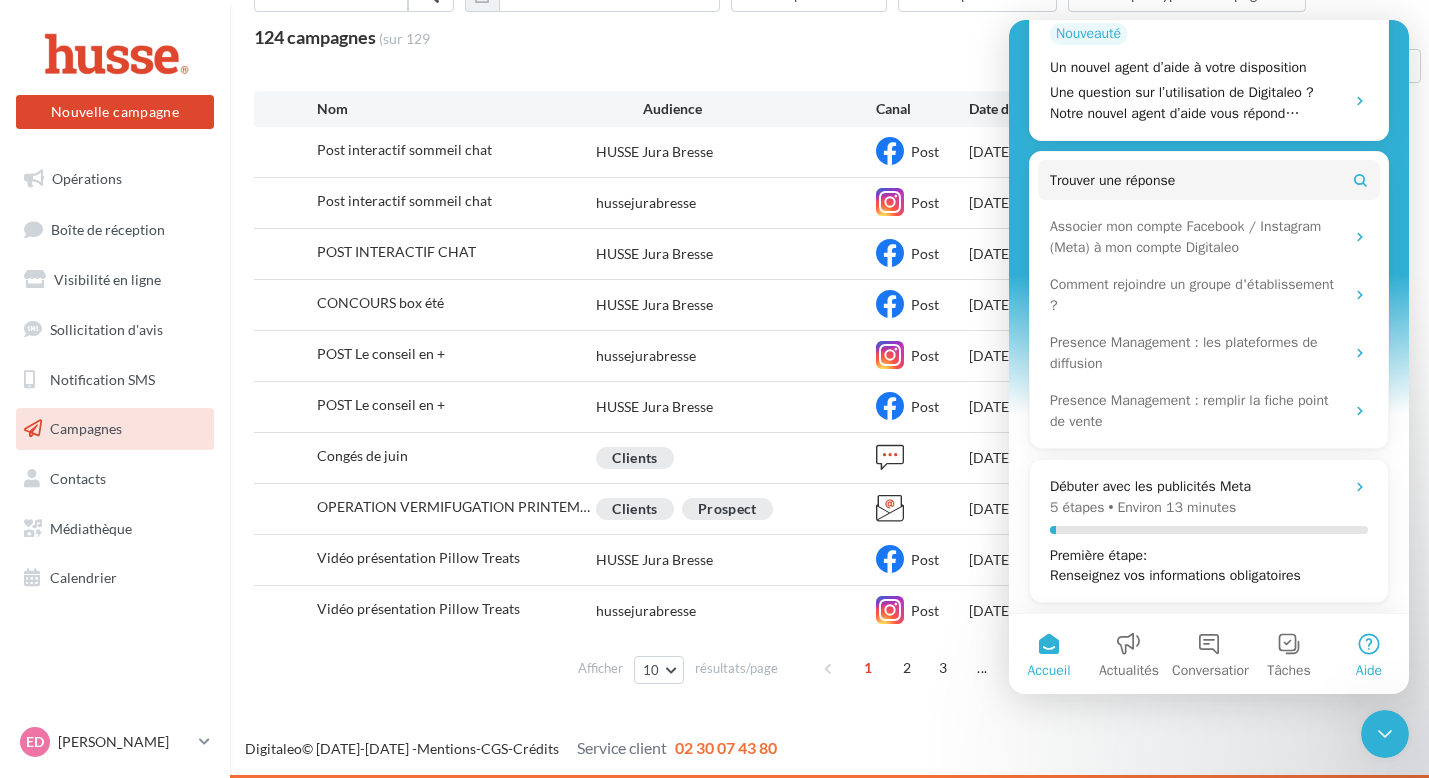 click on "Aide" at bounding box center [1369, 654] 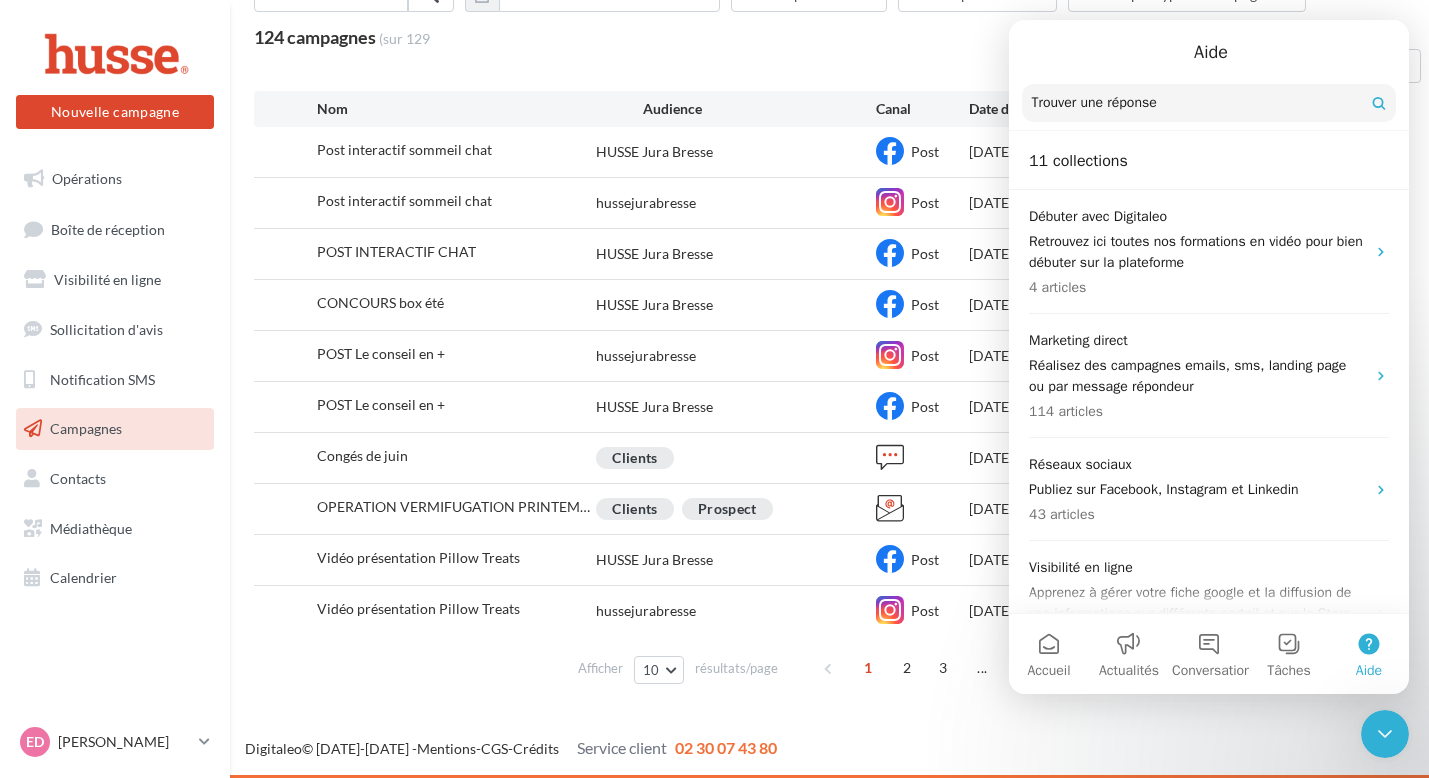 click on "Trouver une réponse" at bounding box center (1094, 103) 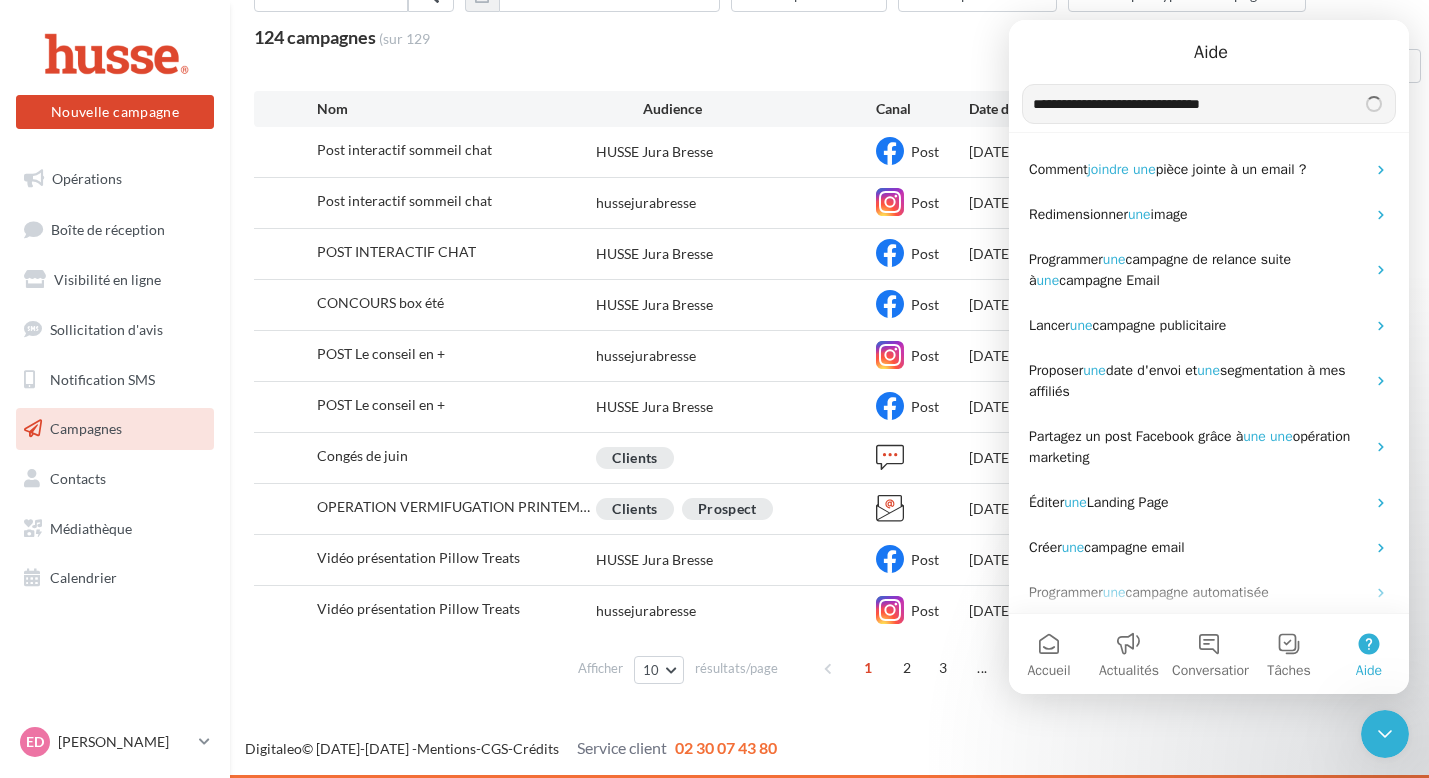 type on "**********" 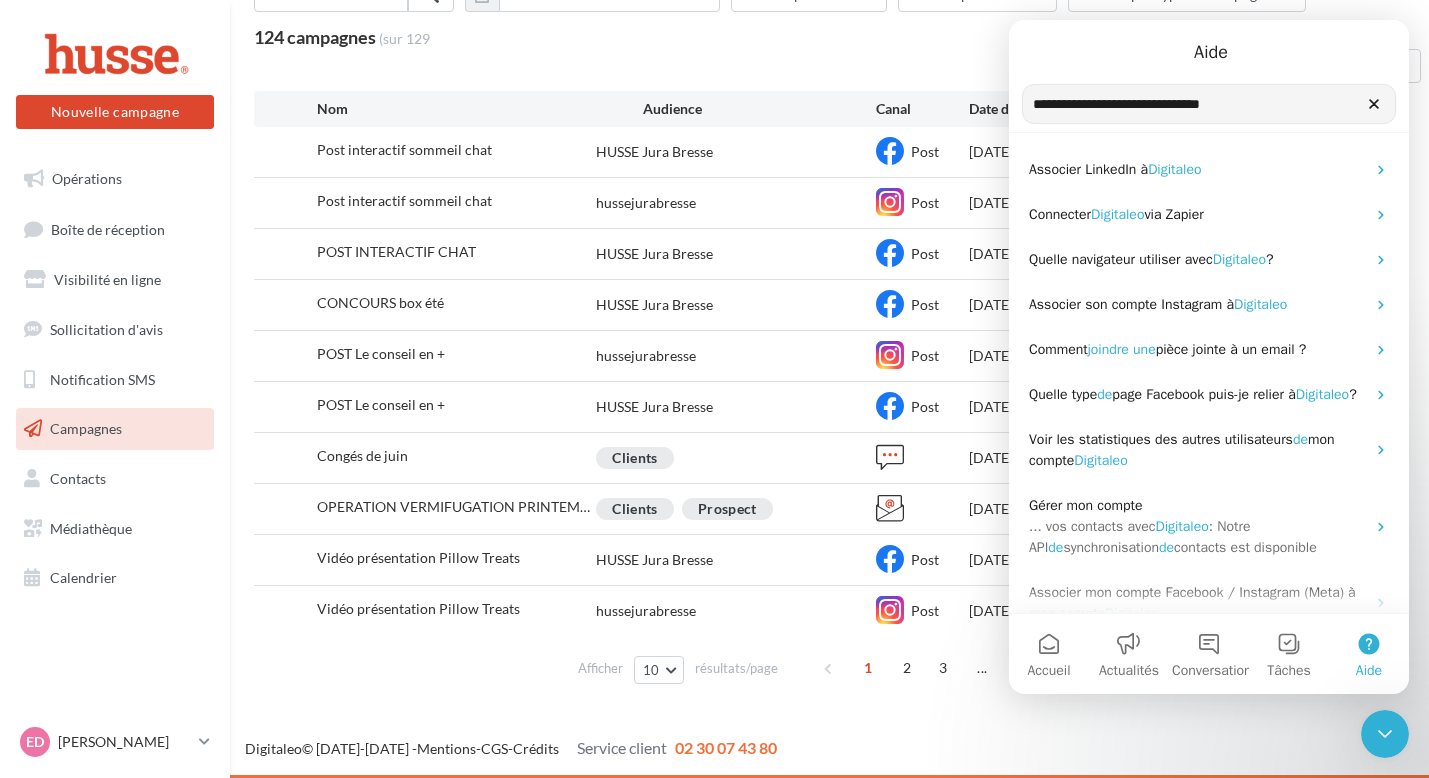 click 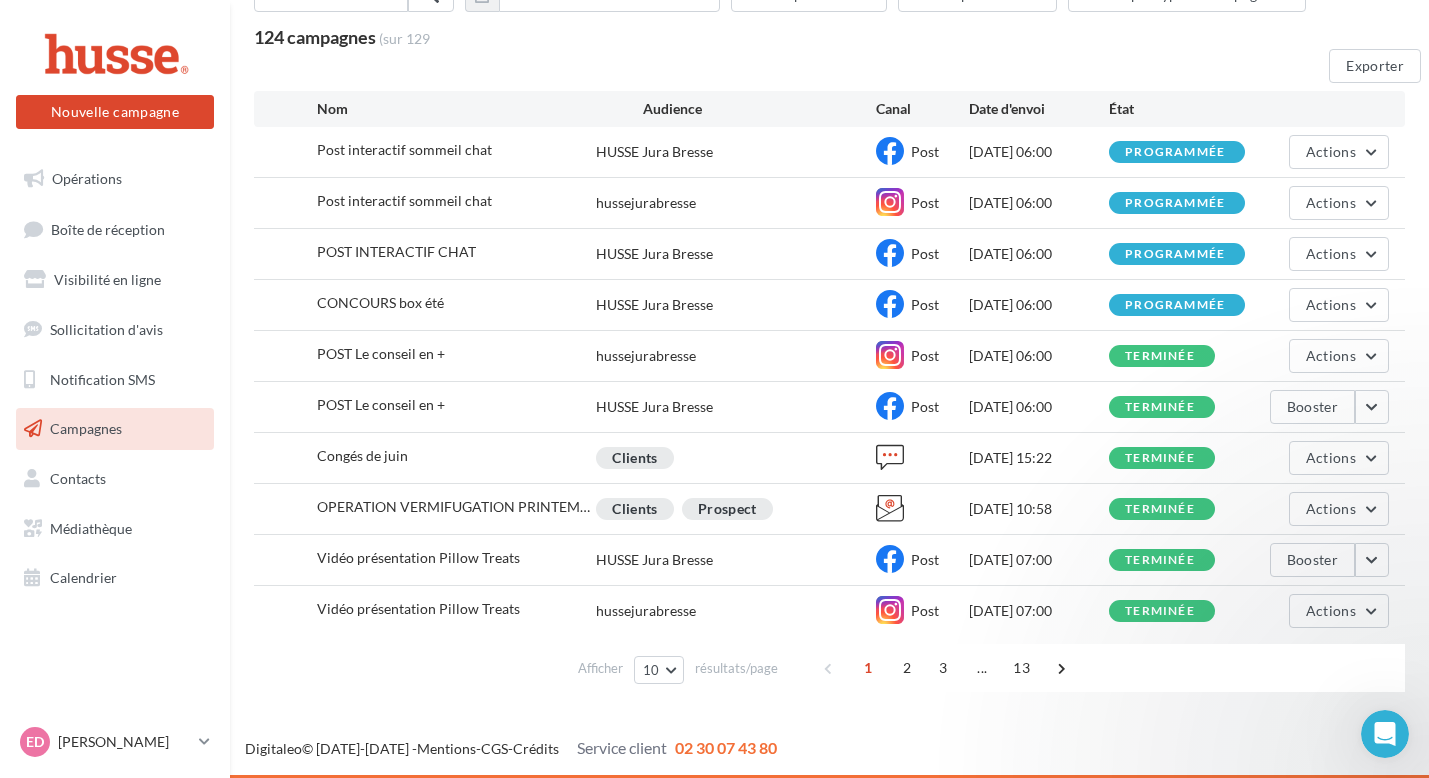 scroll, scrollTop: 0, scrollLeft: 0, axis: both 